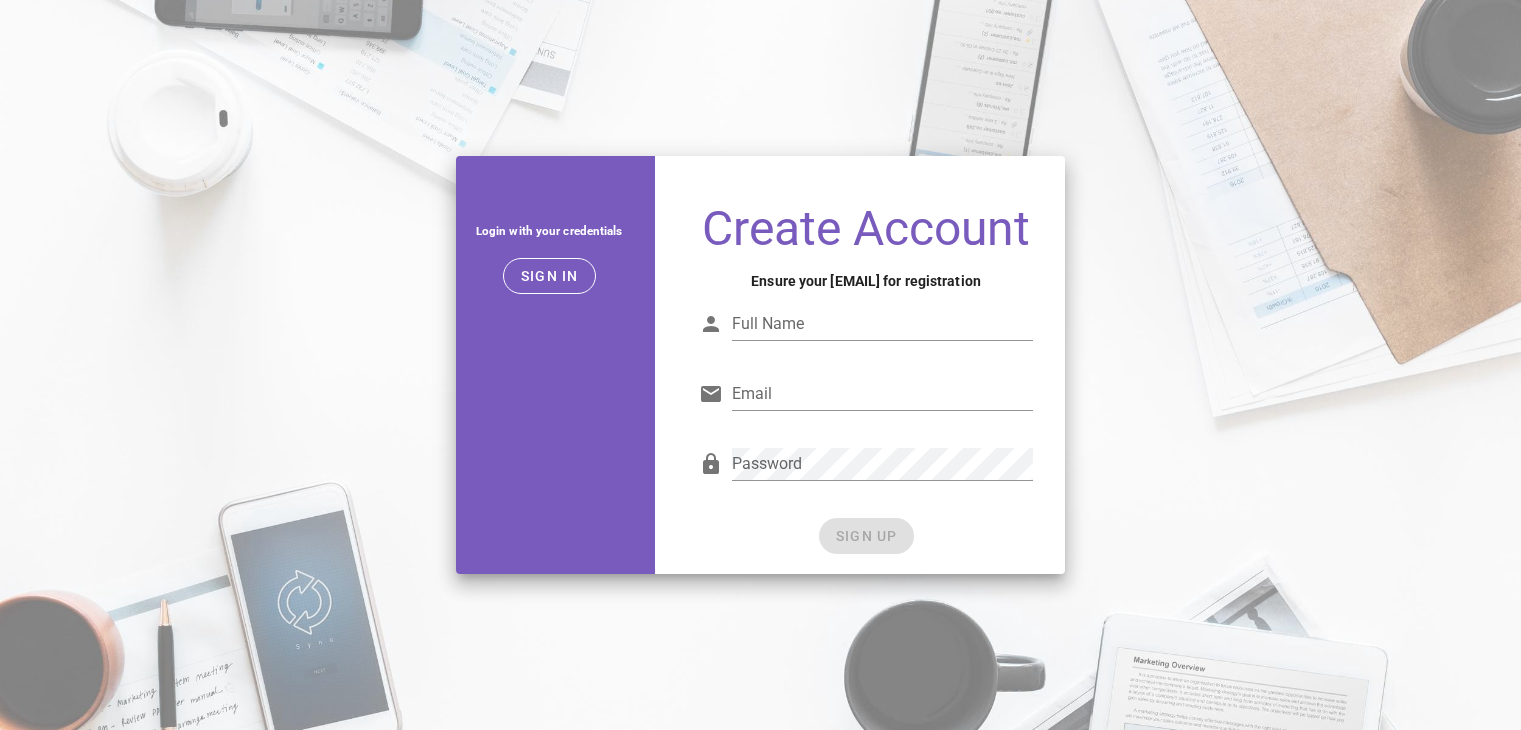 scroll, scrollTop: 0, scrollLeft: 0, axis: both 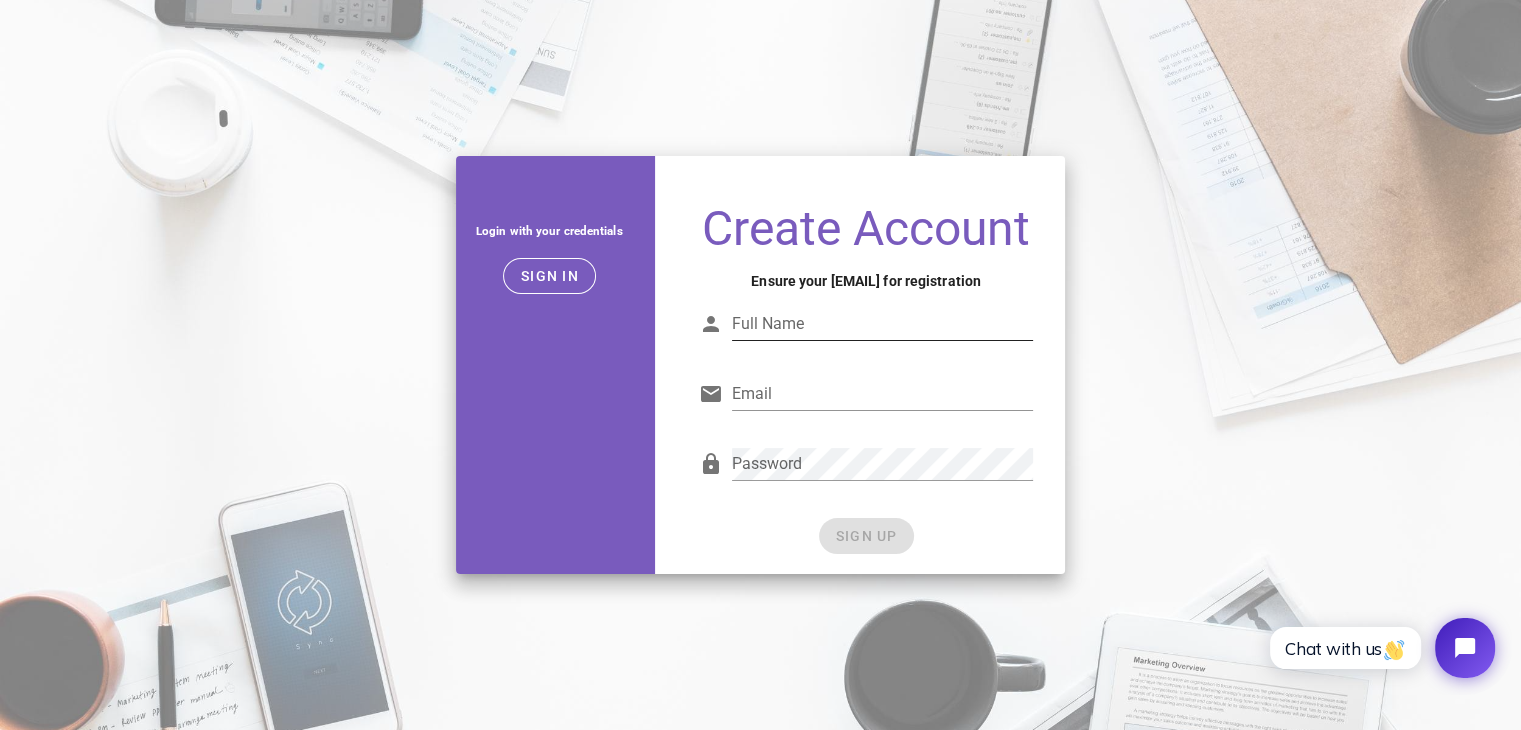 click on "Full Name" at bounding box center [883, 324] 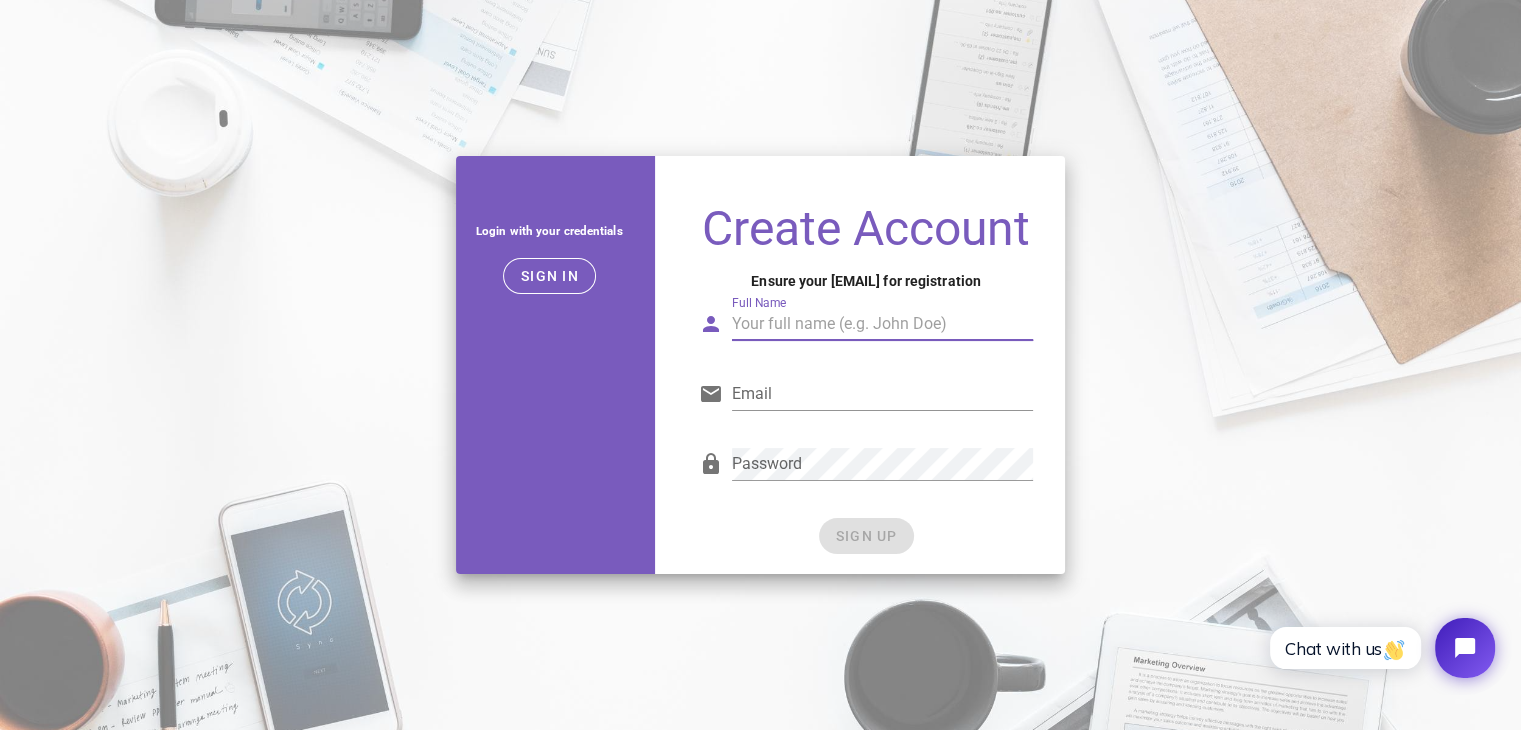 type on "Nitin Ramrakhyani" 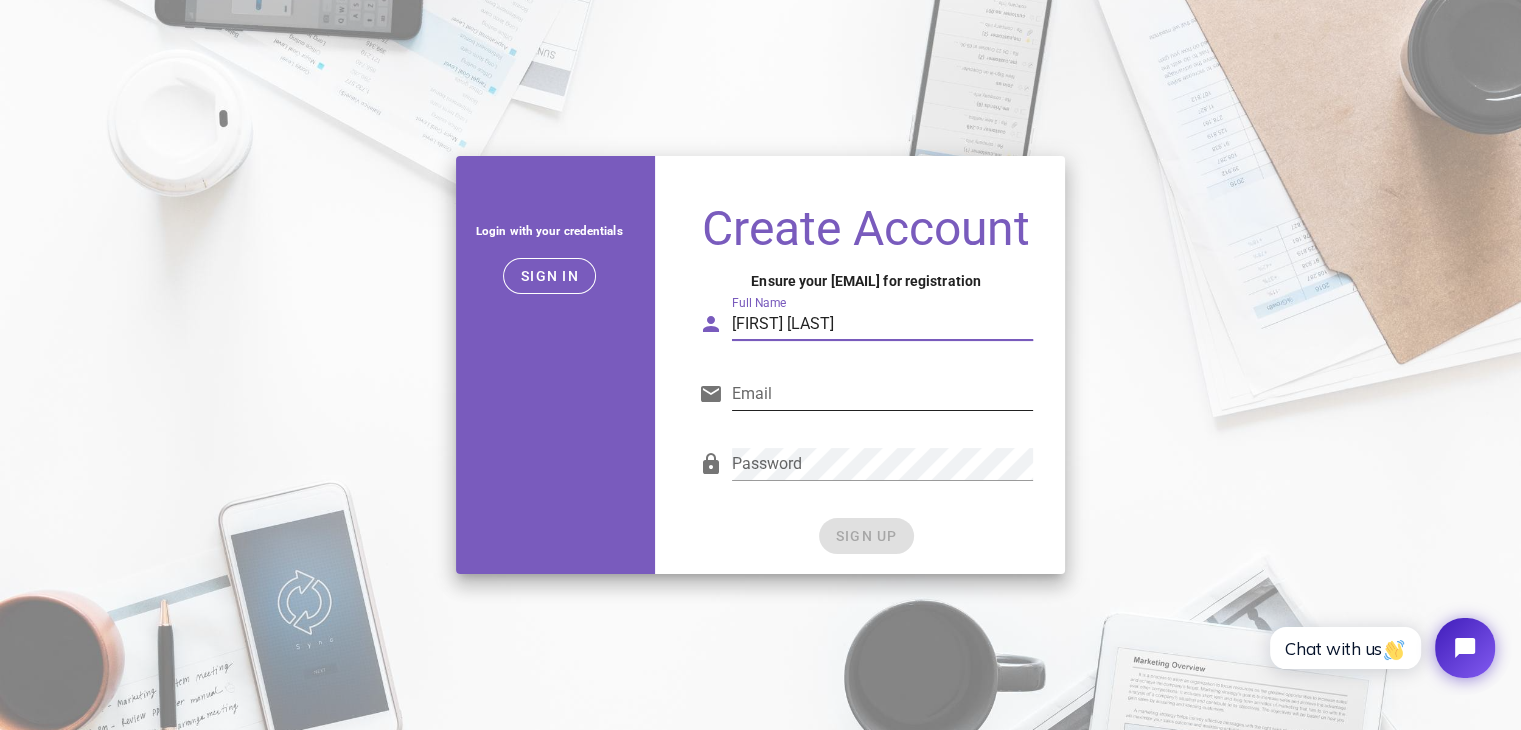click on "Email" at bounding box center (883, 394) 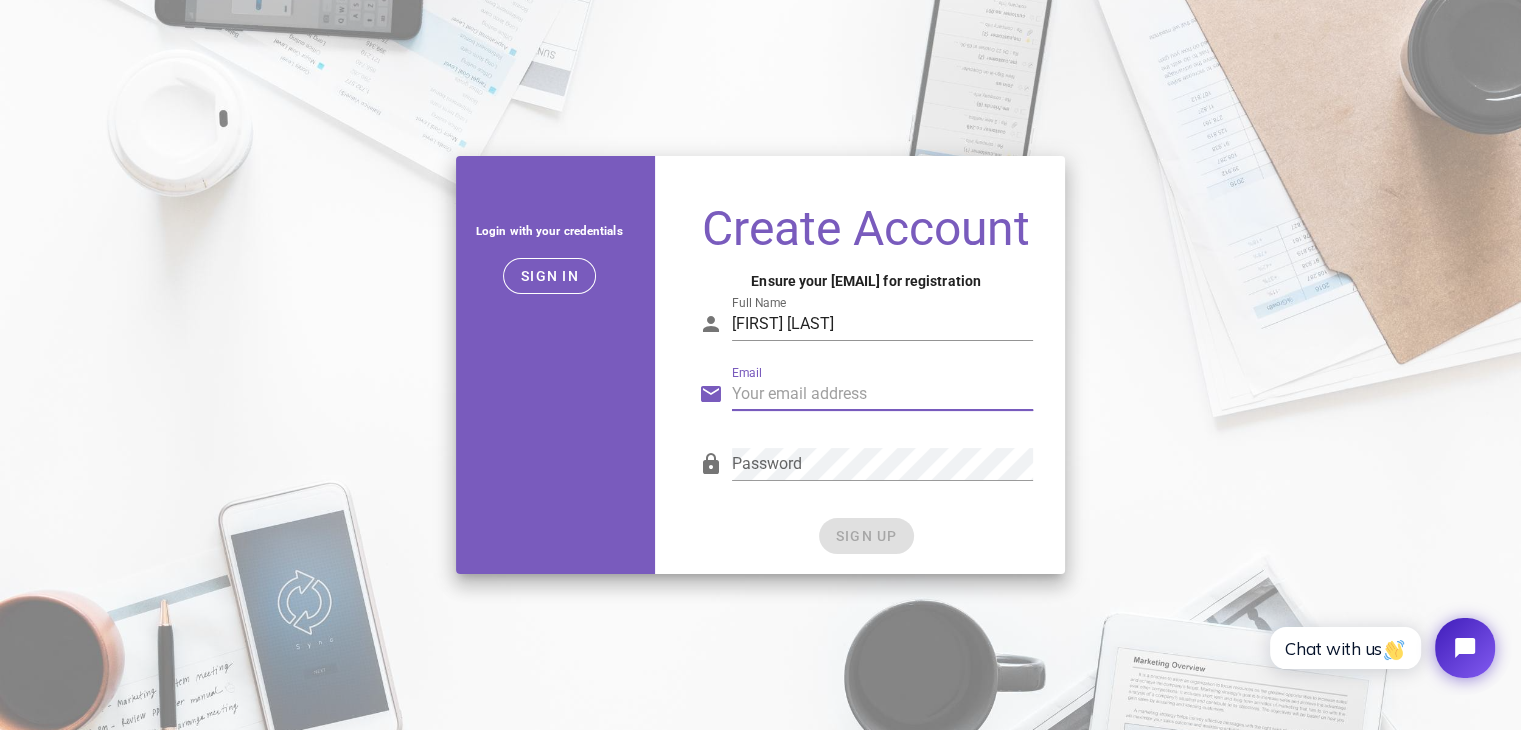 type on "admin@outlawthreads.in" 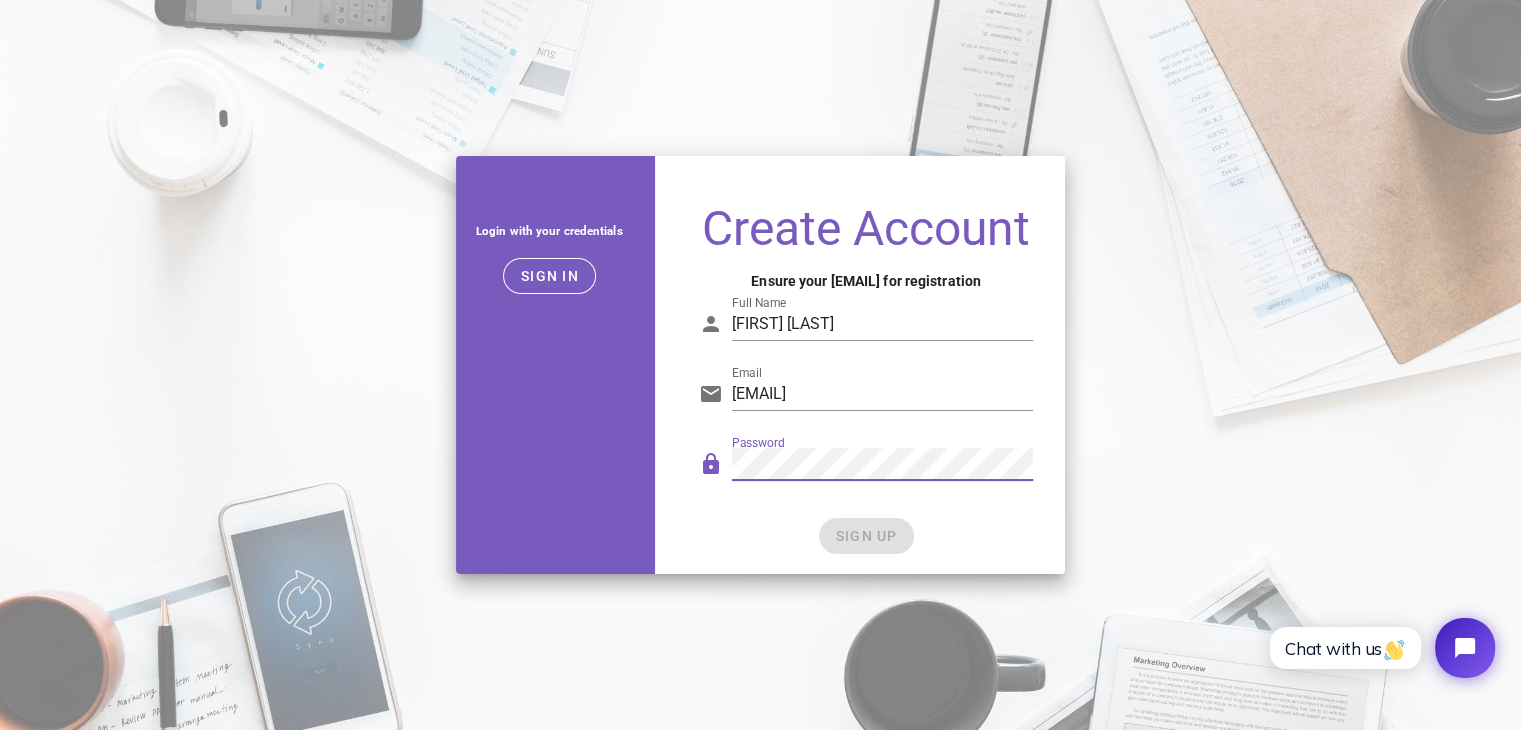 click on "SIGN UP" at bounding box center (866, 536) 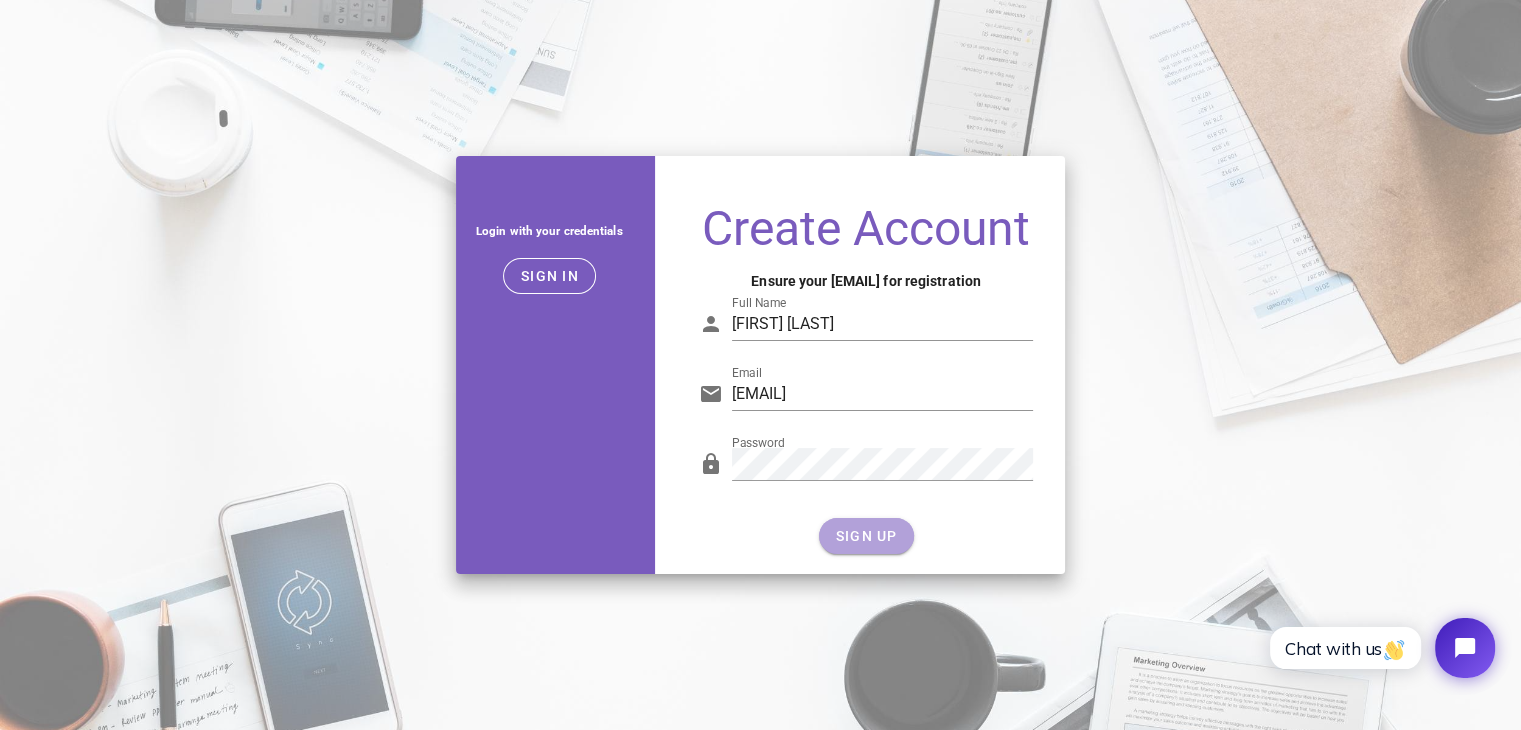 click on "SIGN UP" at bounding box center (866, 536) 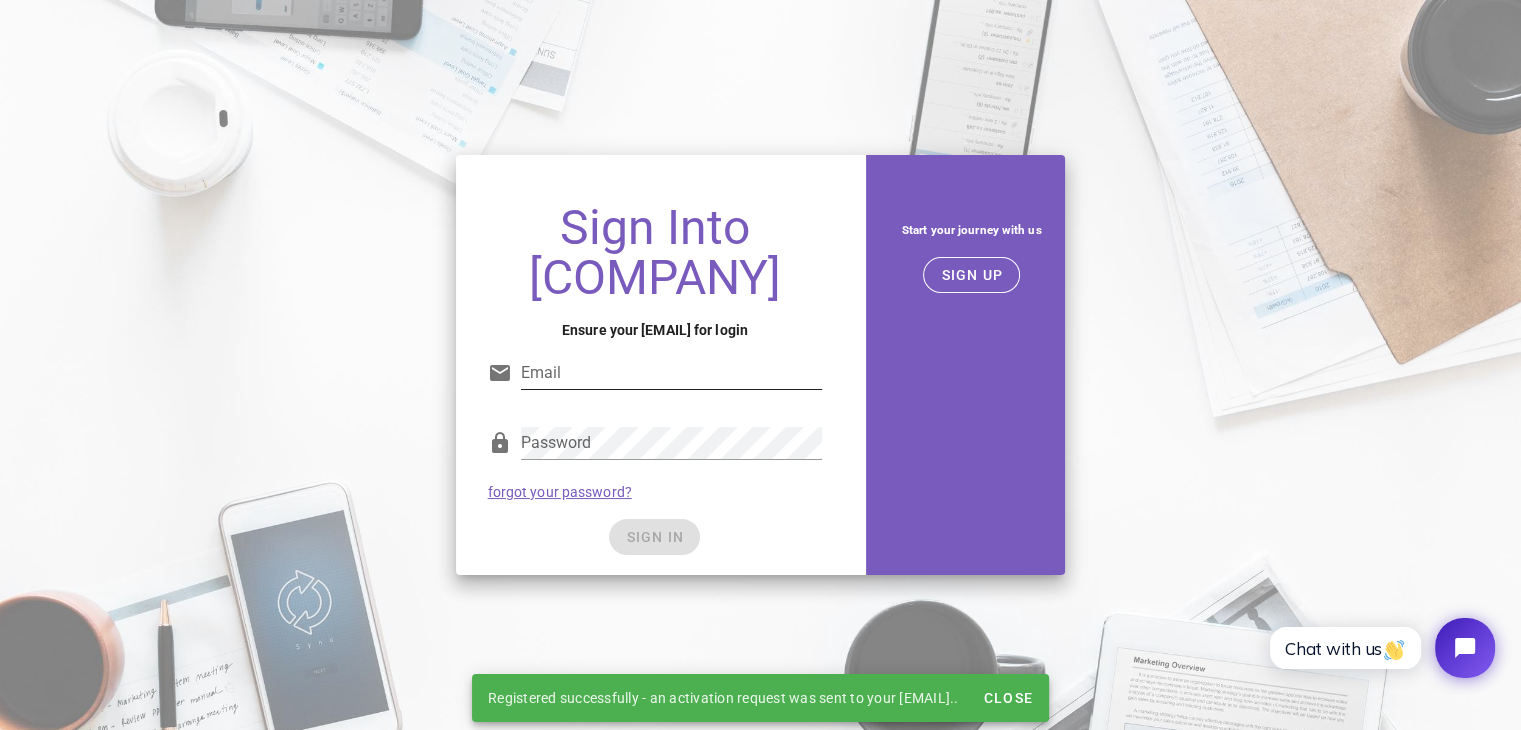 click on "Email" at bounding box center (672, 373) 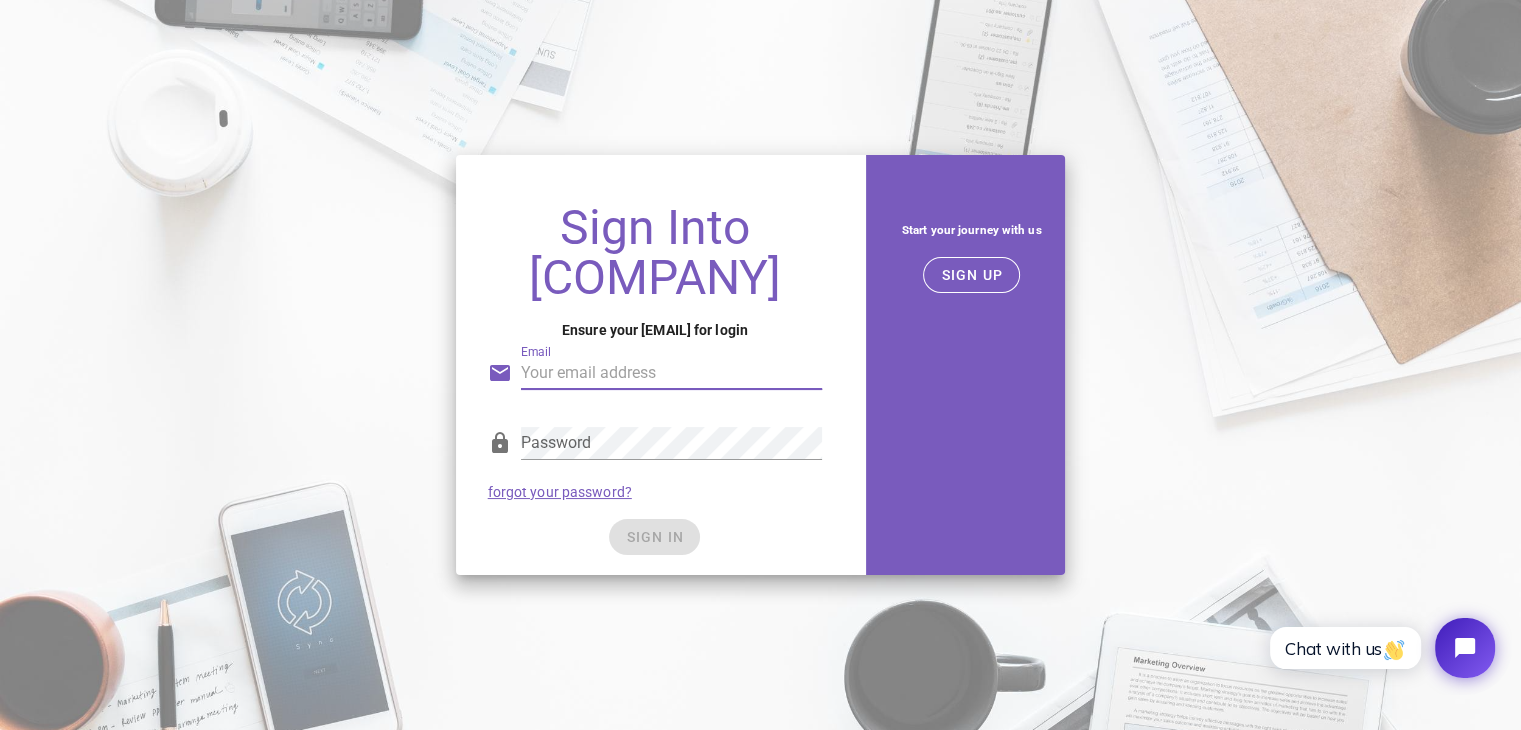 type on "admin@outlawthreads.in" 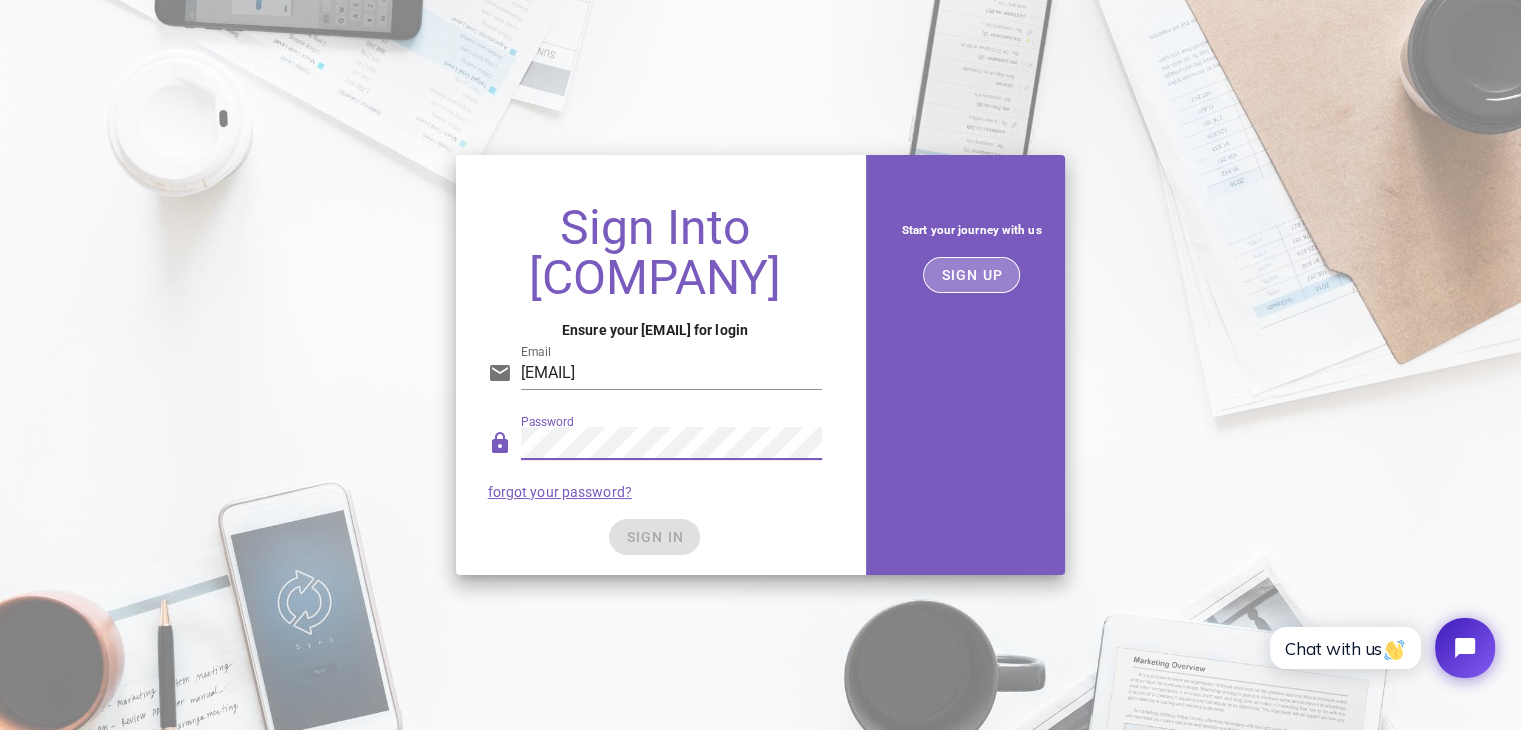 click on "SIGN UP" at bounding box center [971, 275] 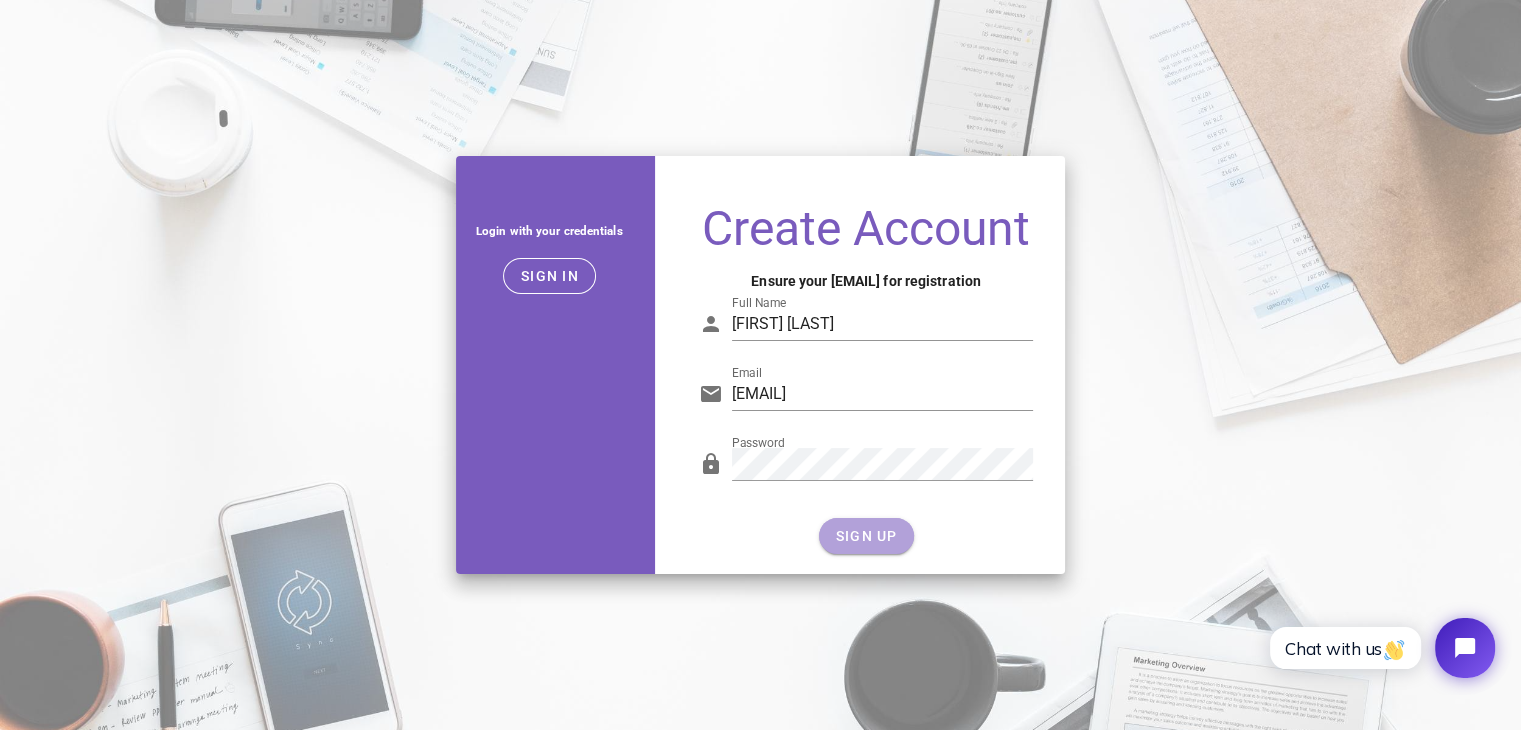 click on "SIGN UP" at bounding box center (866, 536) 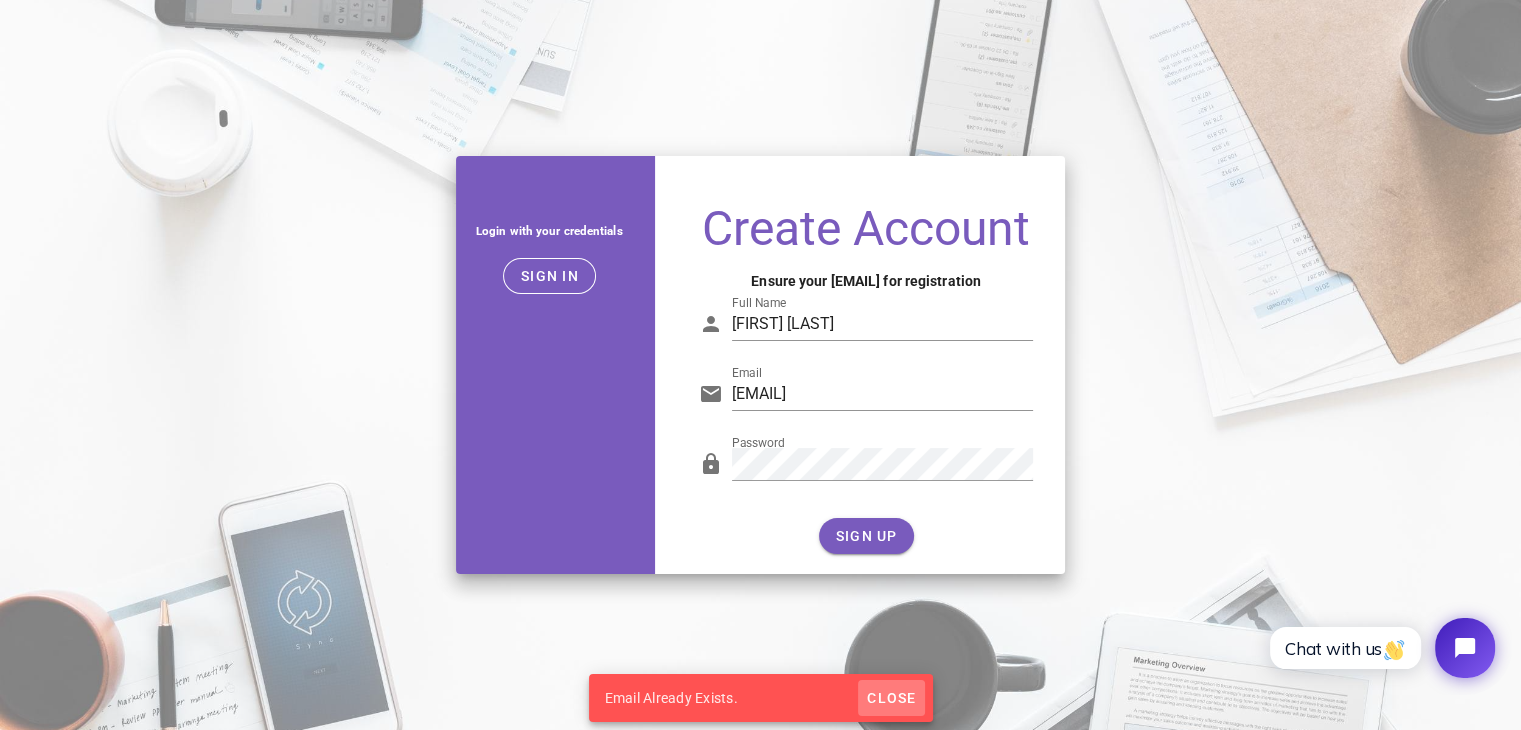 click on "Close" at bounding box center (891, 698) 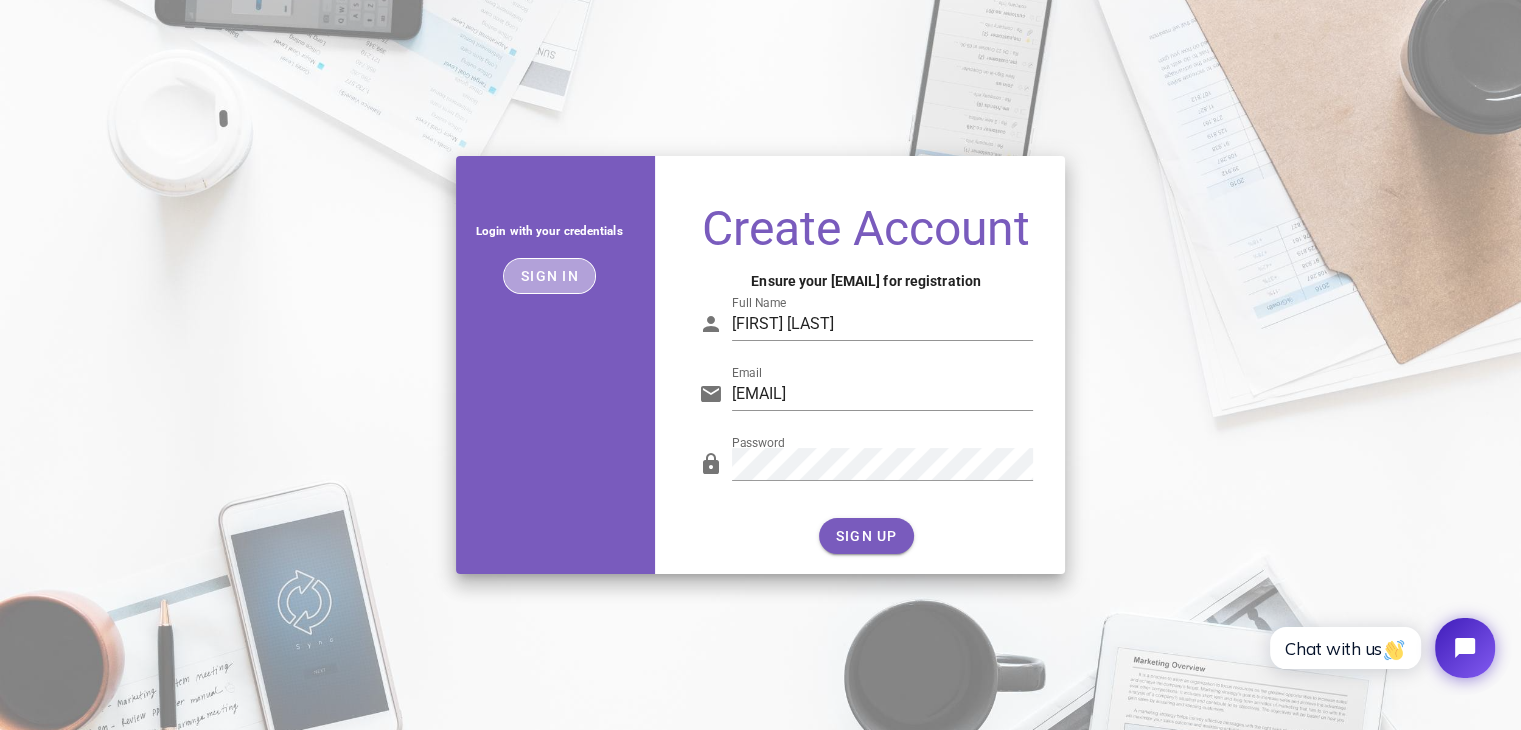 click on "Sign in" at bounding box center [549, 276] 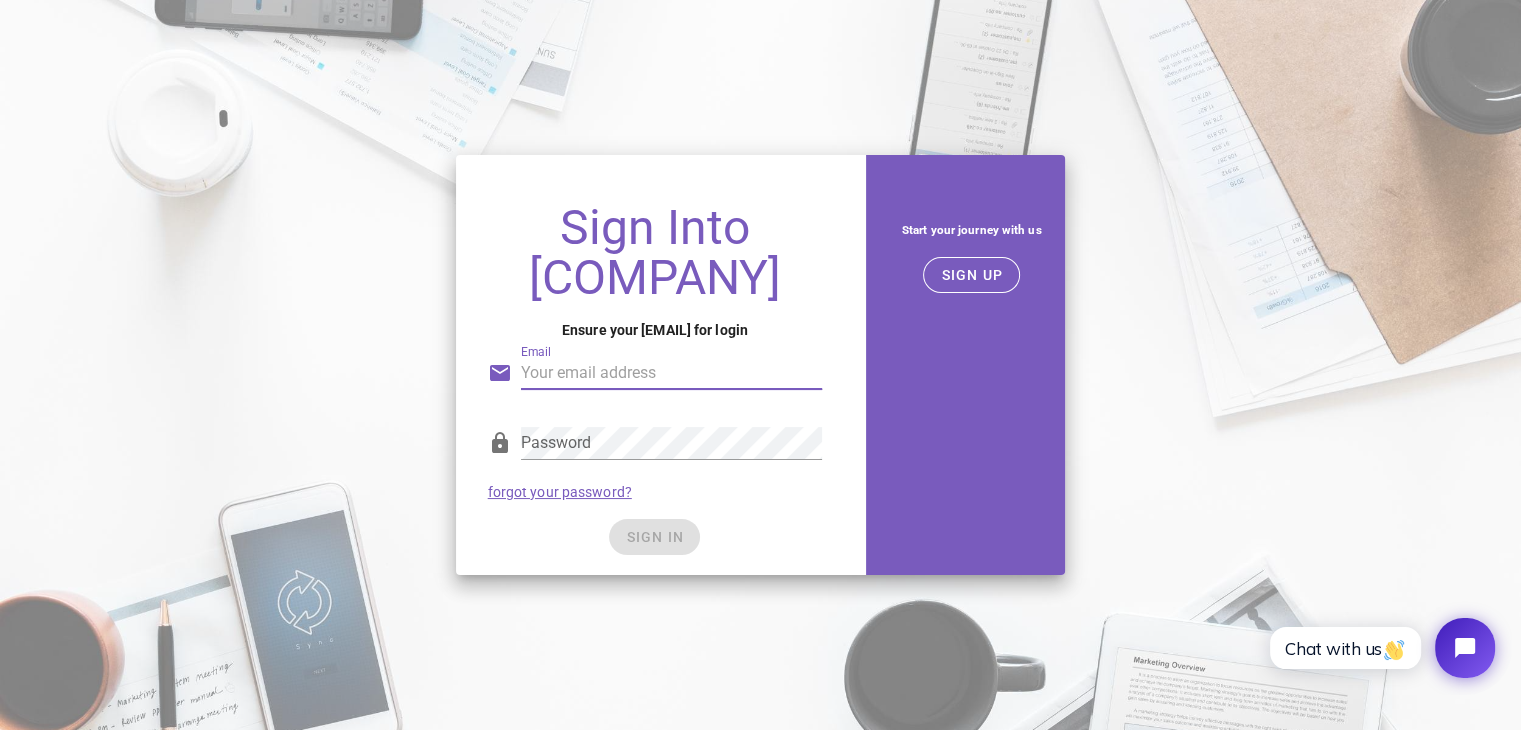 click on "Email" at bounding box center (672, 373) 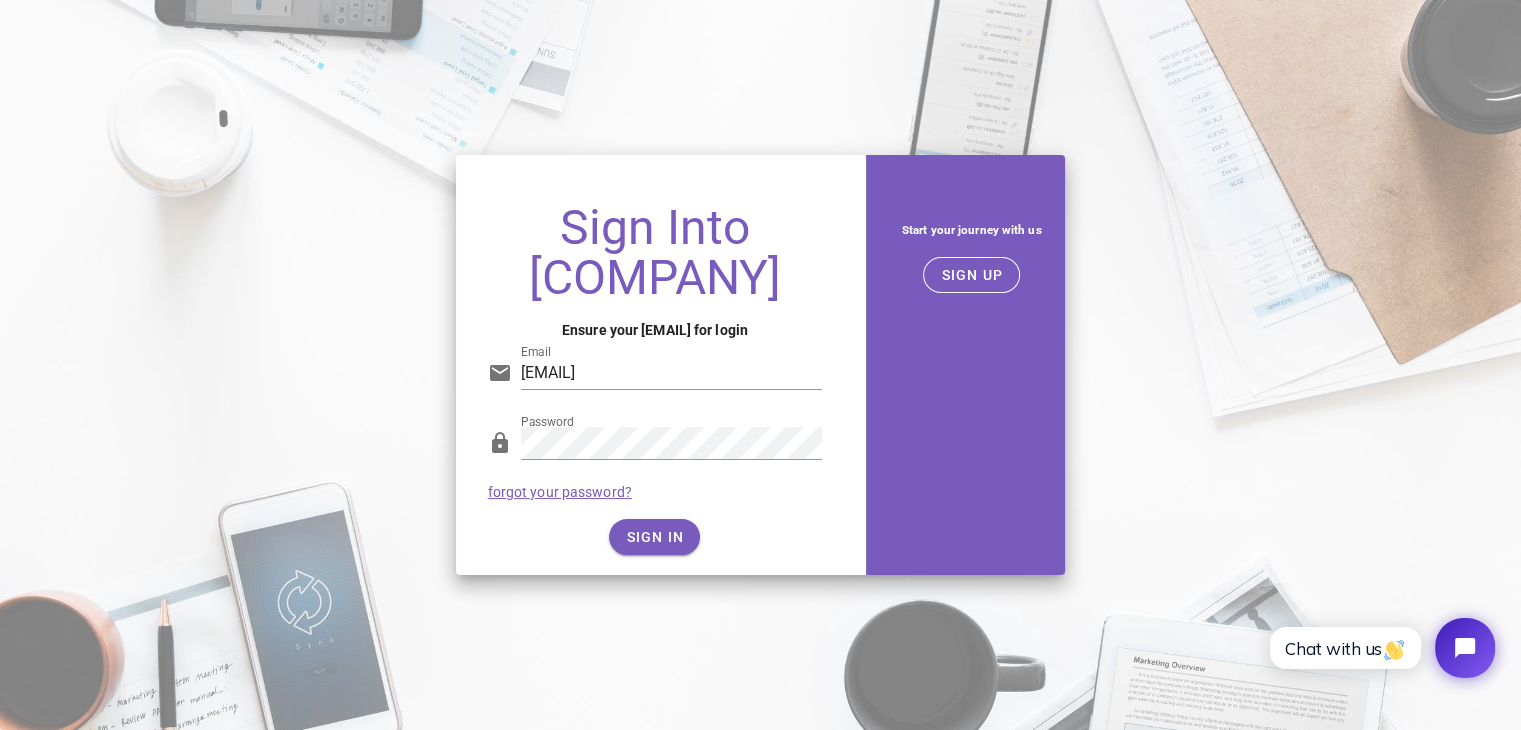click on "SIGN IN" at bounding box center [655, 537] 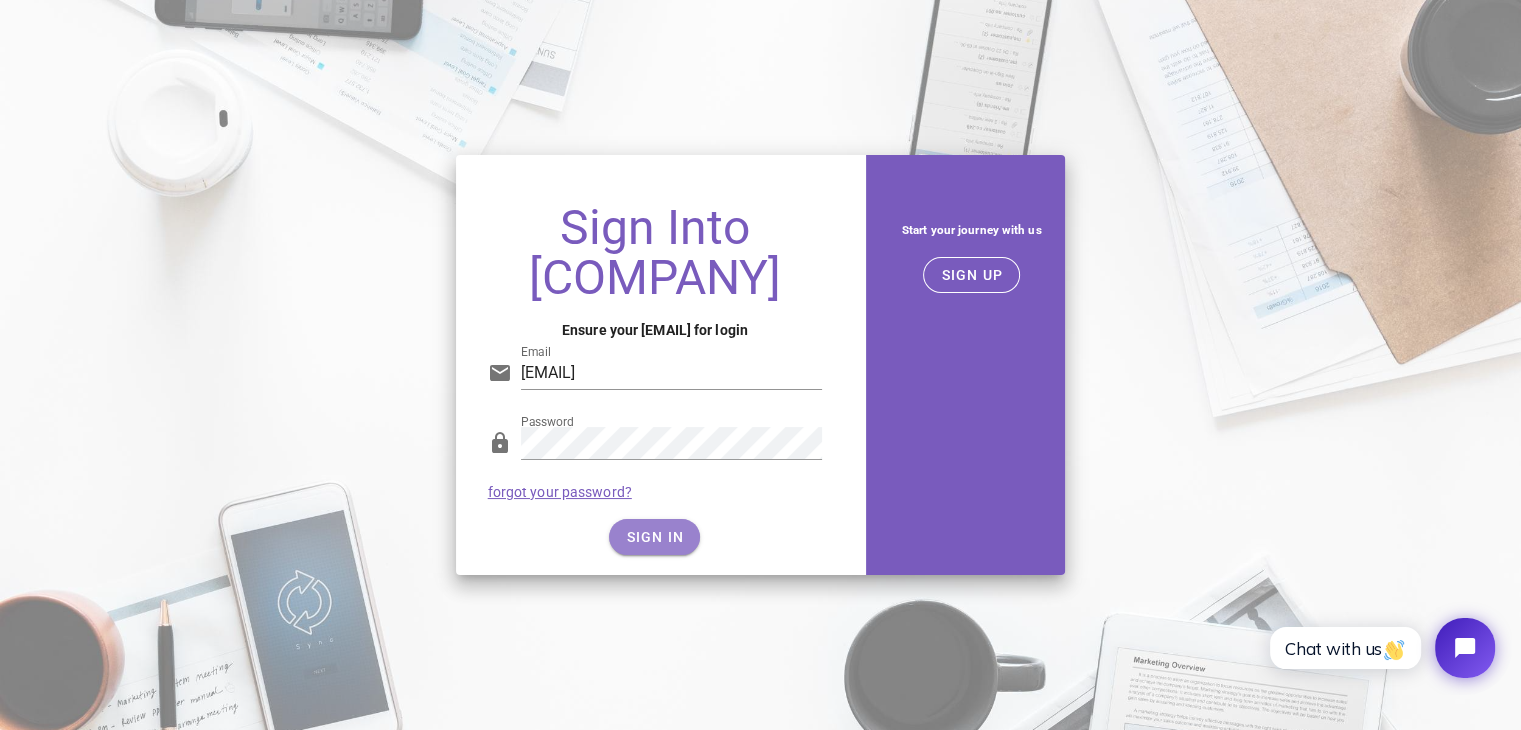 click on "SIGN IN" at bounding box center (654, 537) 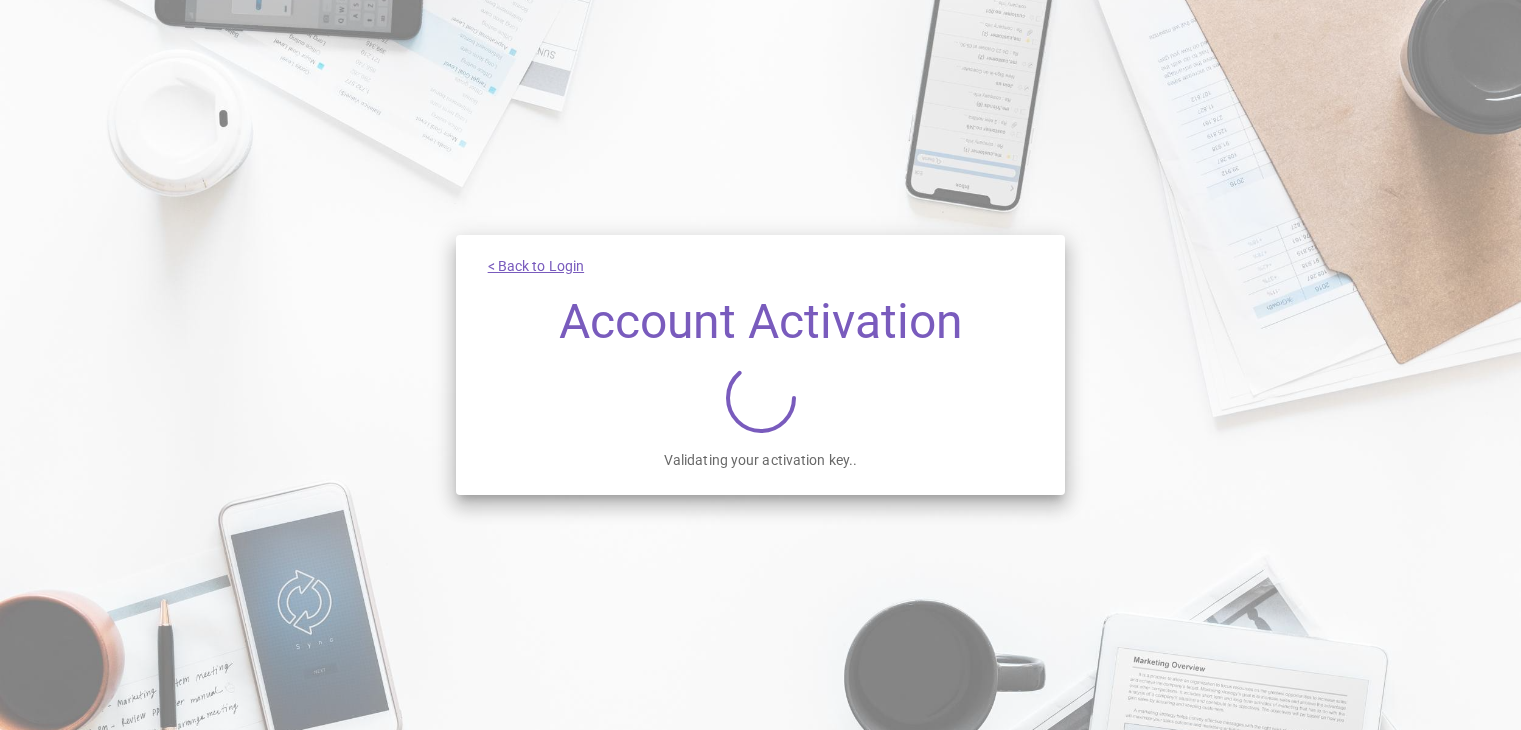scroll, scrollTop: 0, scrollLeft: 0, axis: both 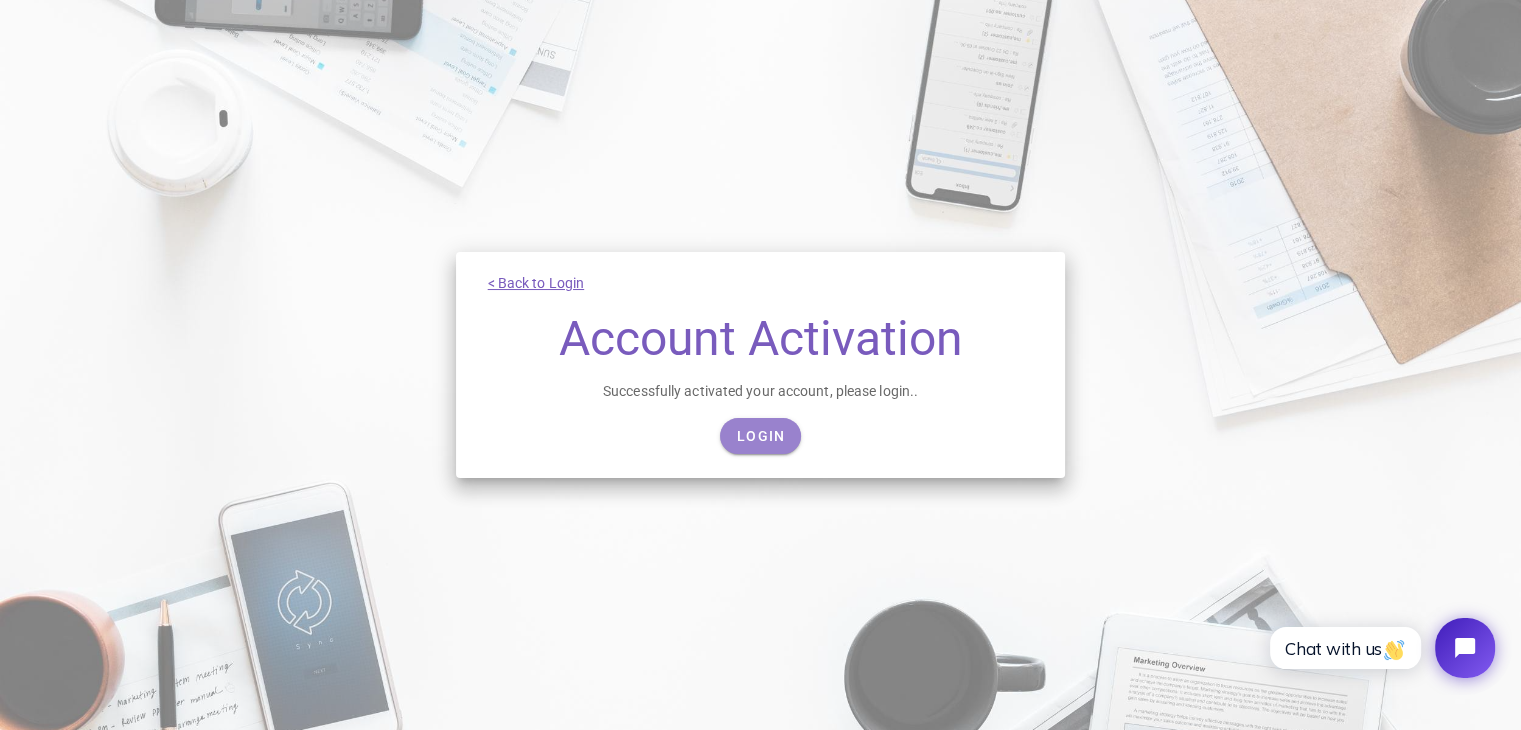 click on "Login" at bounding box center [760, 436] 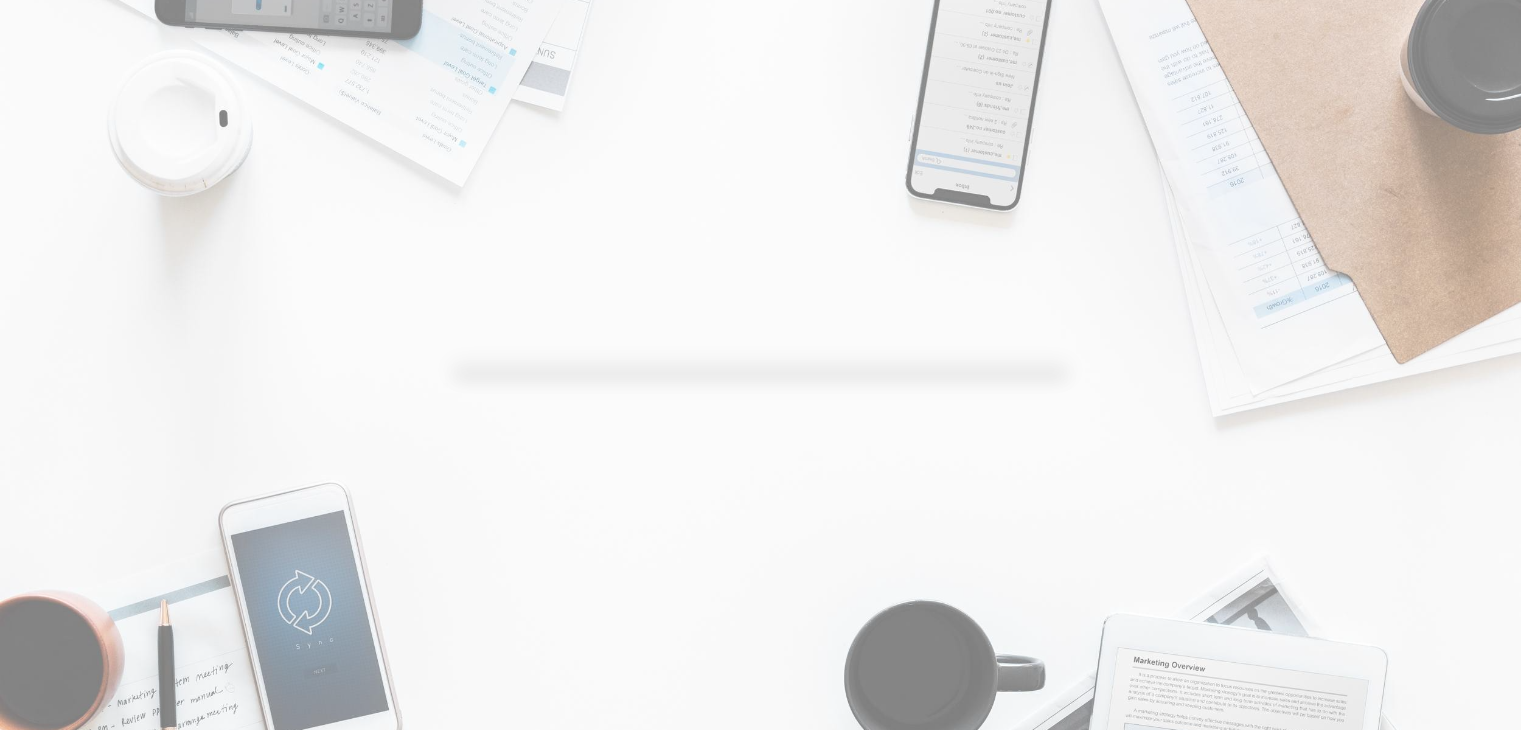scroll, scrollTop: 0, scrollLeft: 0, axis: both 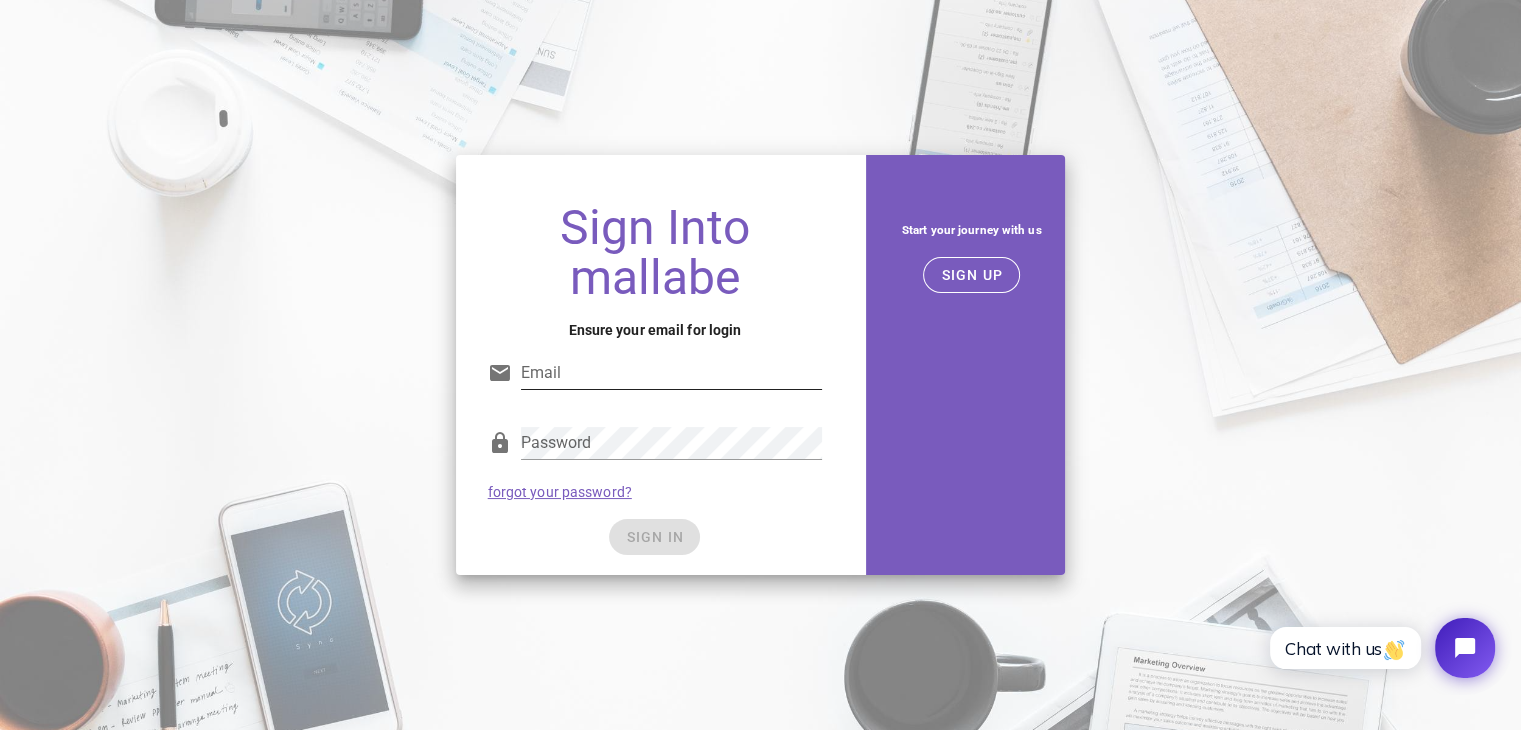click on "Email" at bounding box center [672, 373] 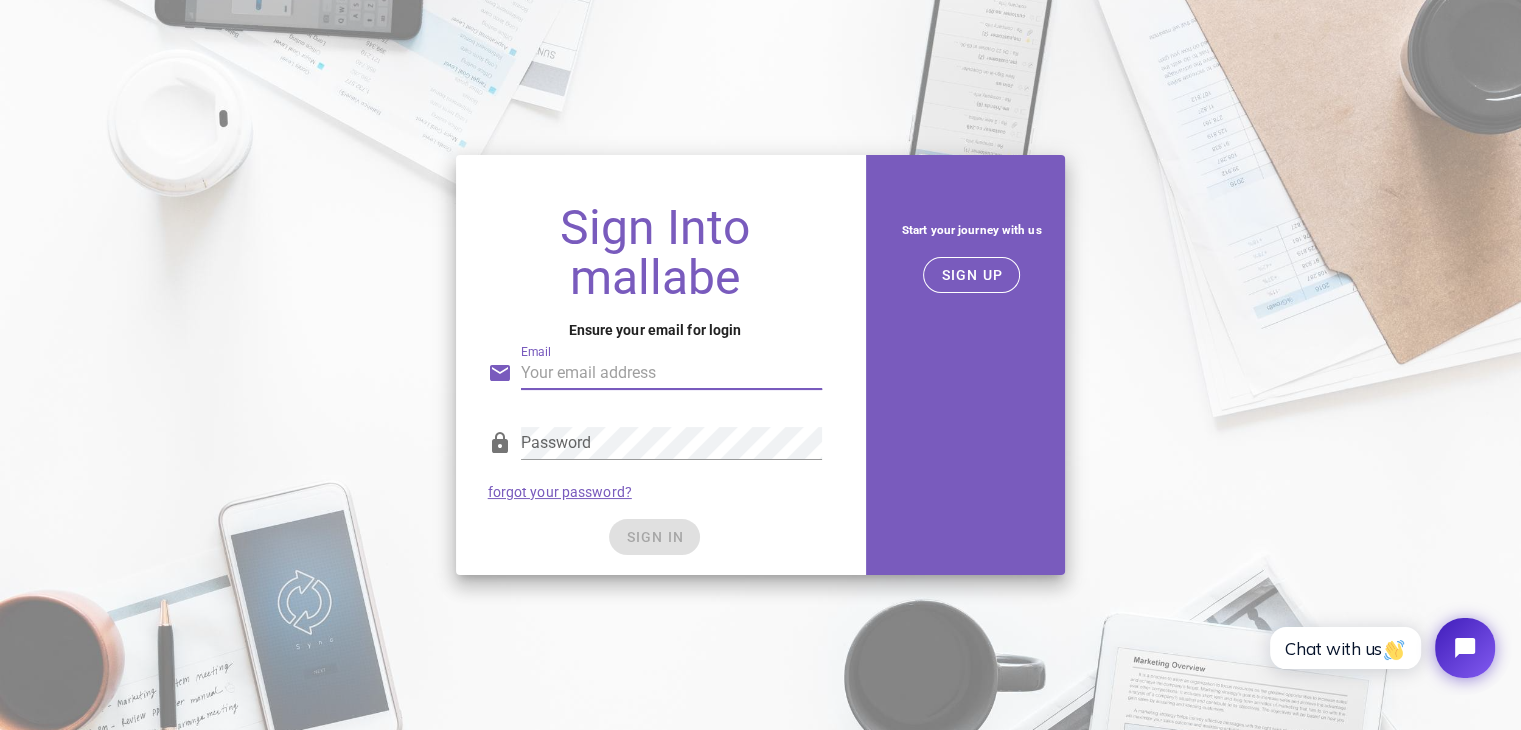 type on "[EMAIL]" 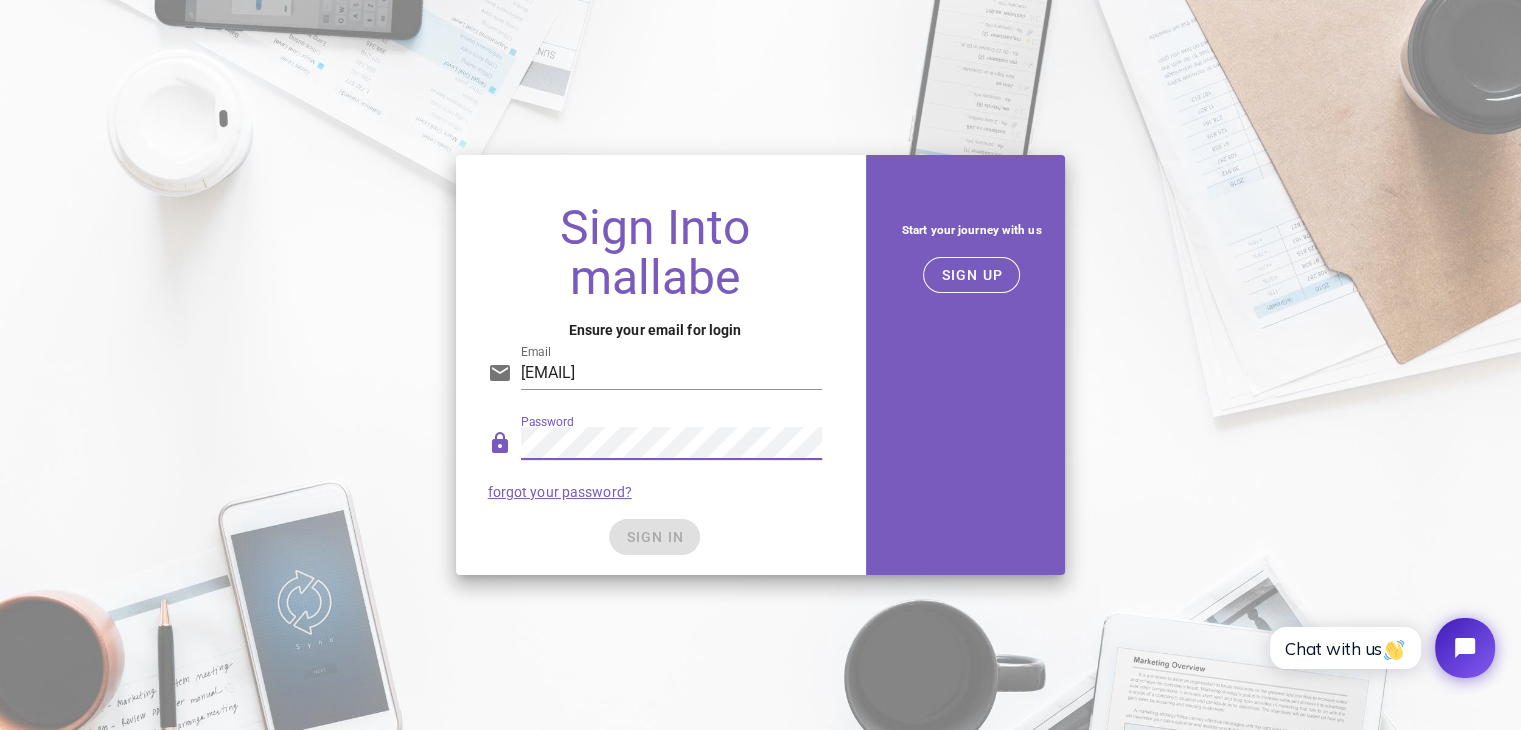 click on "SIGN IN" at bounding box center (655, 537) 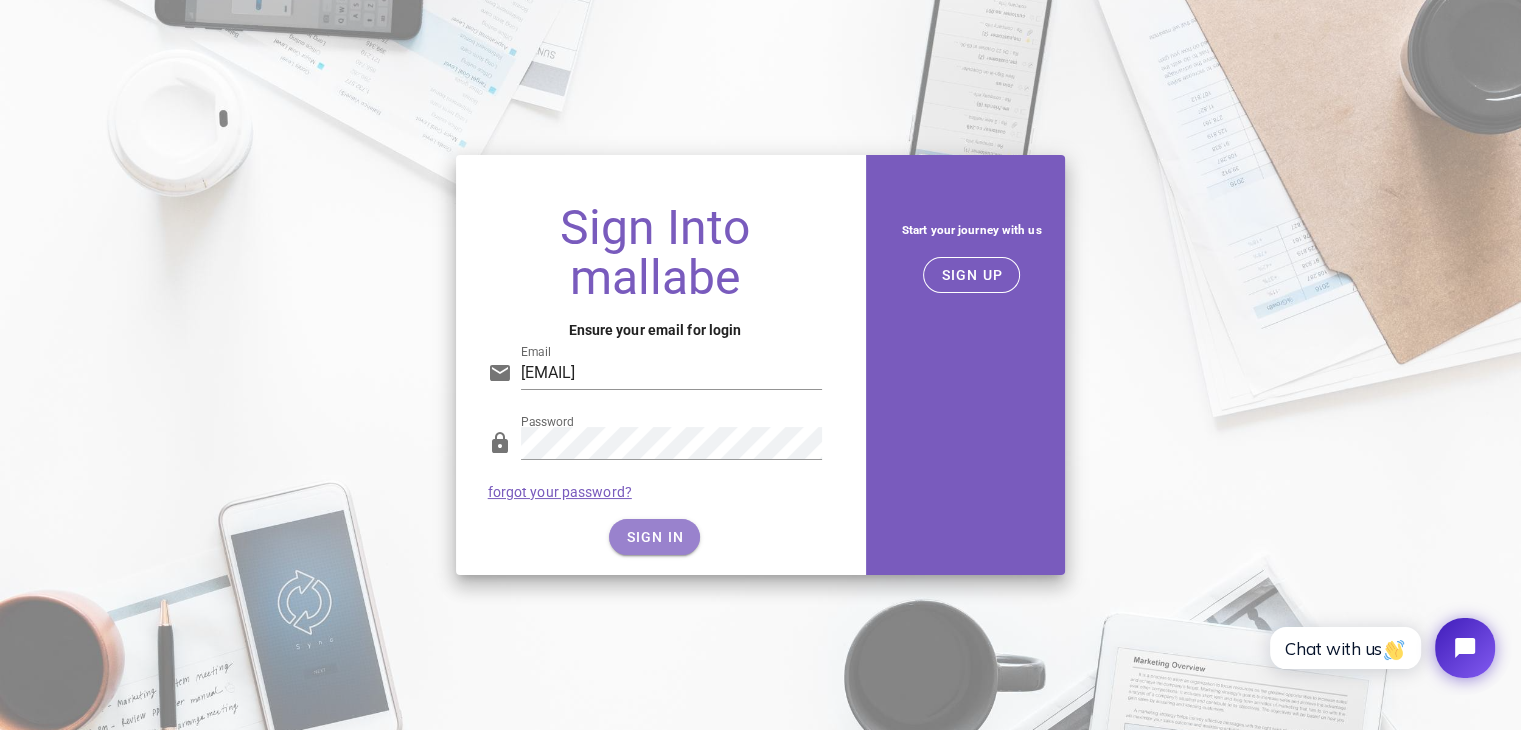 click on "SIGN IN" at bounding box center (654, 537) 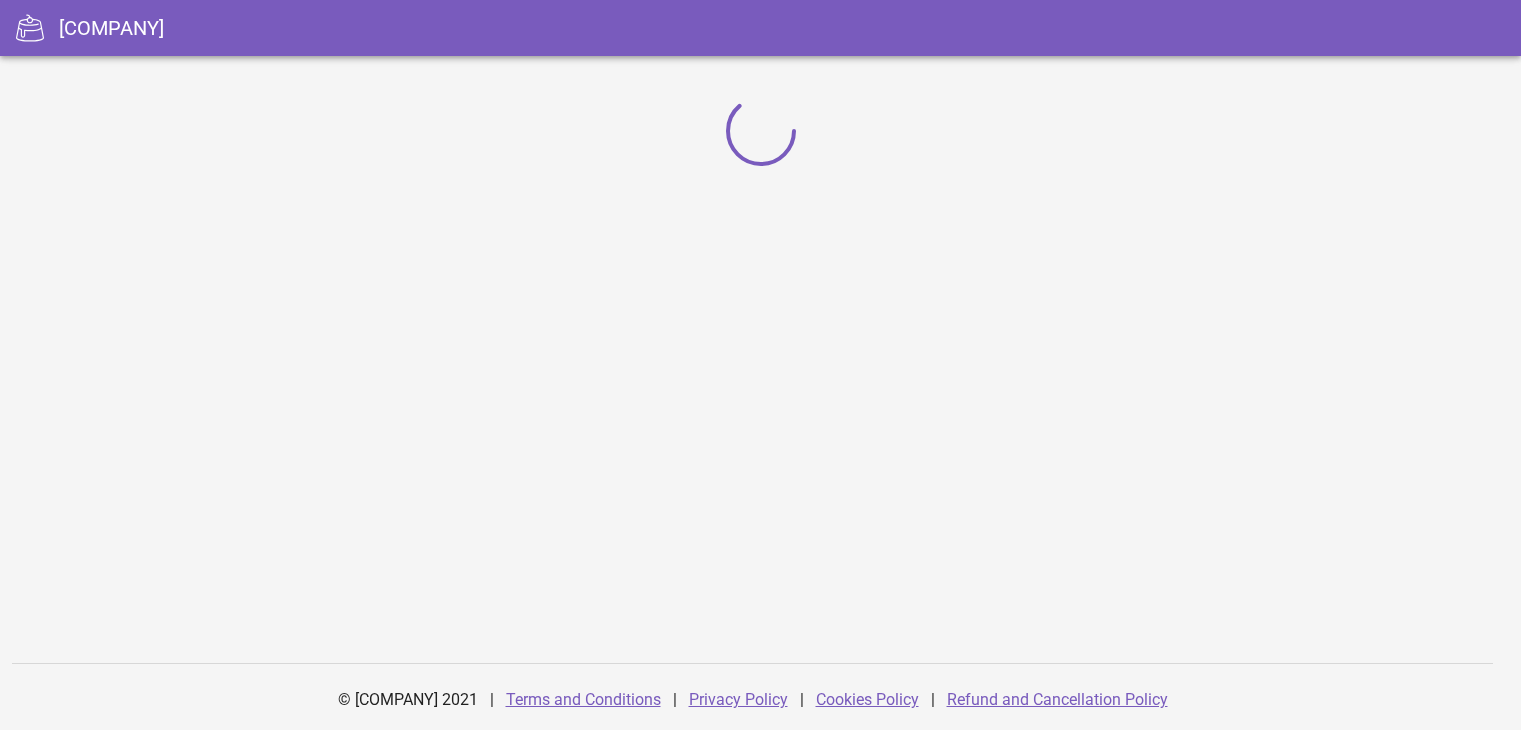 scroll, scrollTop: 0, scrollLeft: 0, axis: both 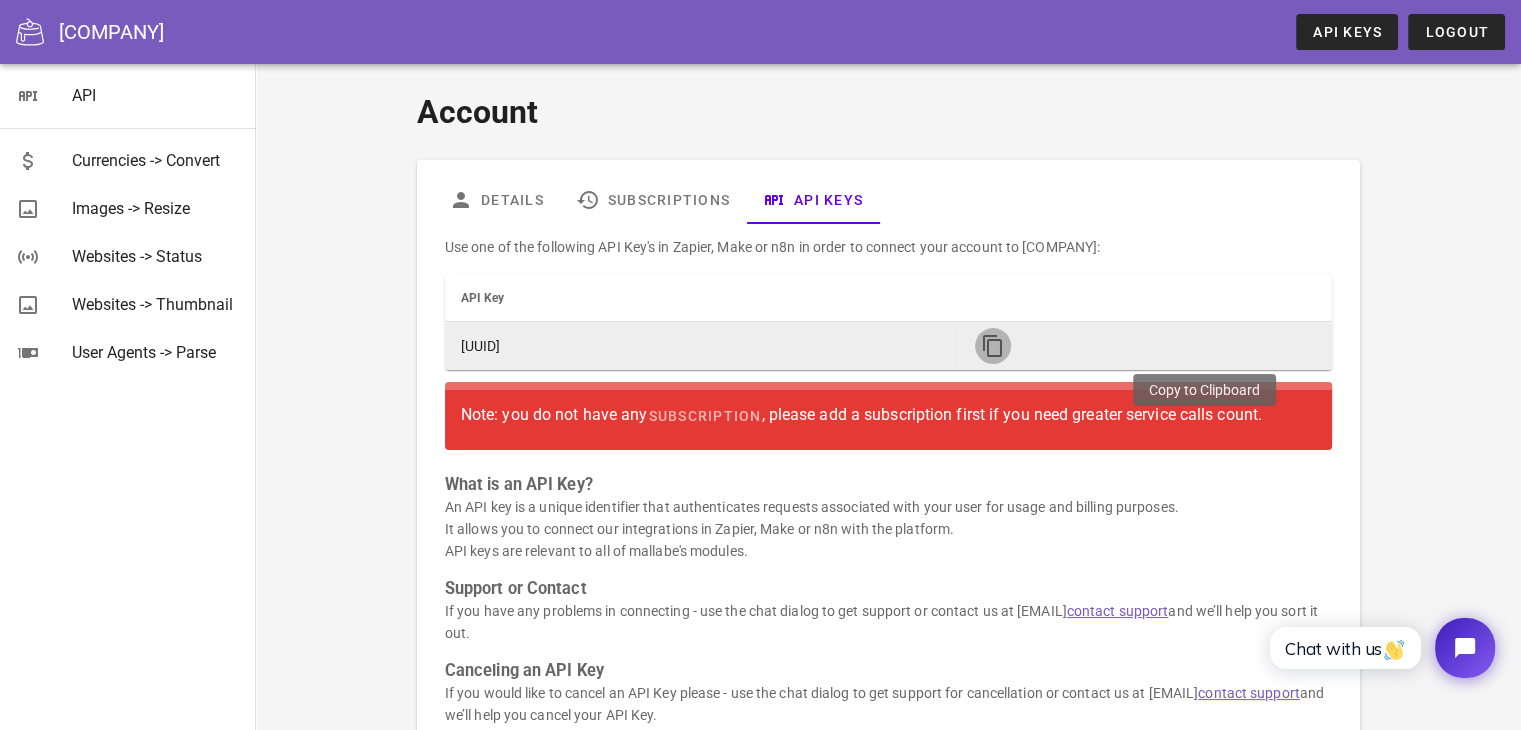 click at bounding box center (993, 346) 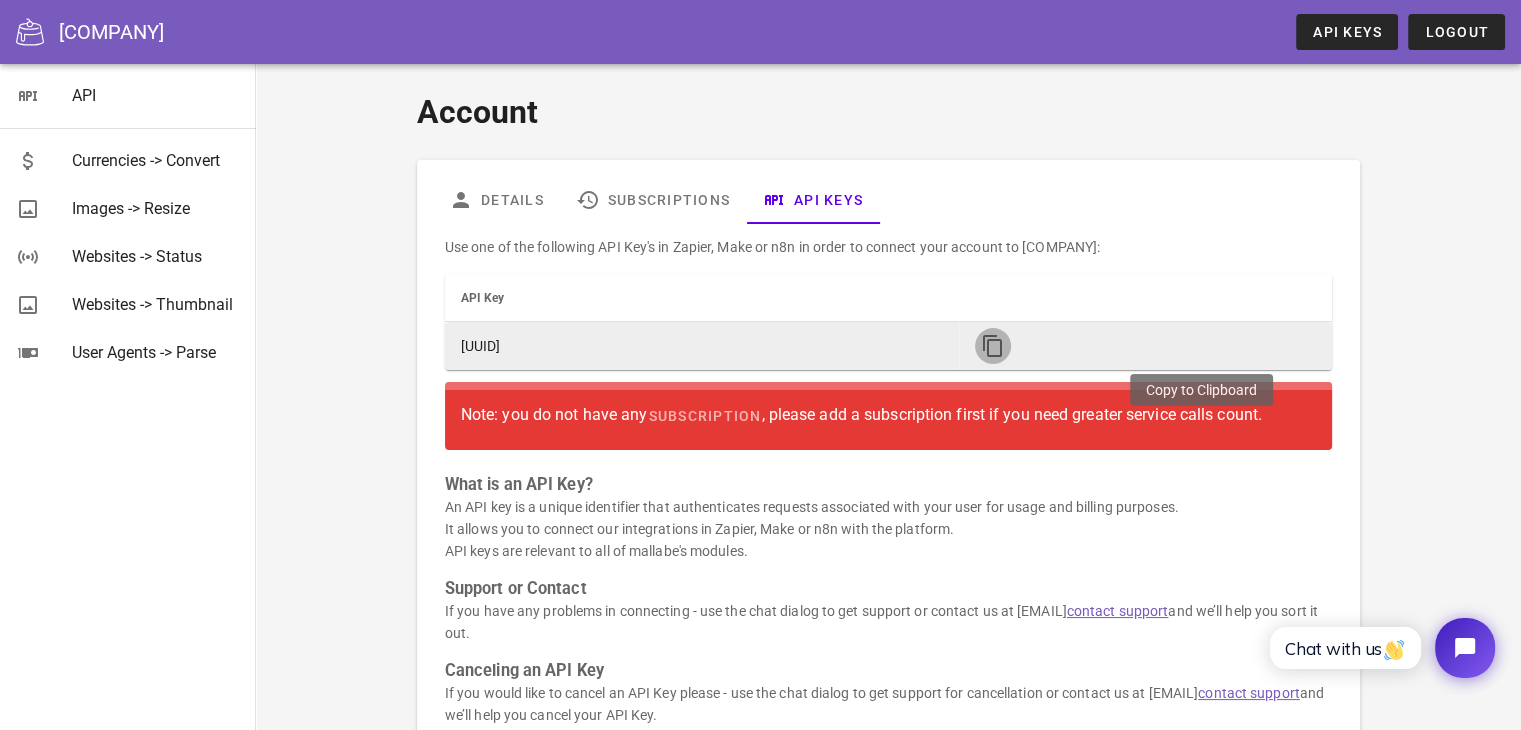 click at bounding box center (993, 346) 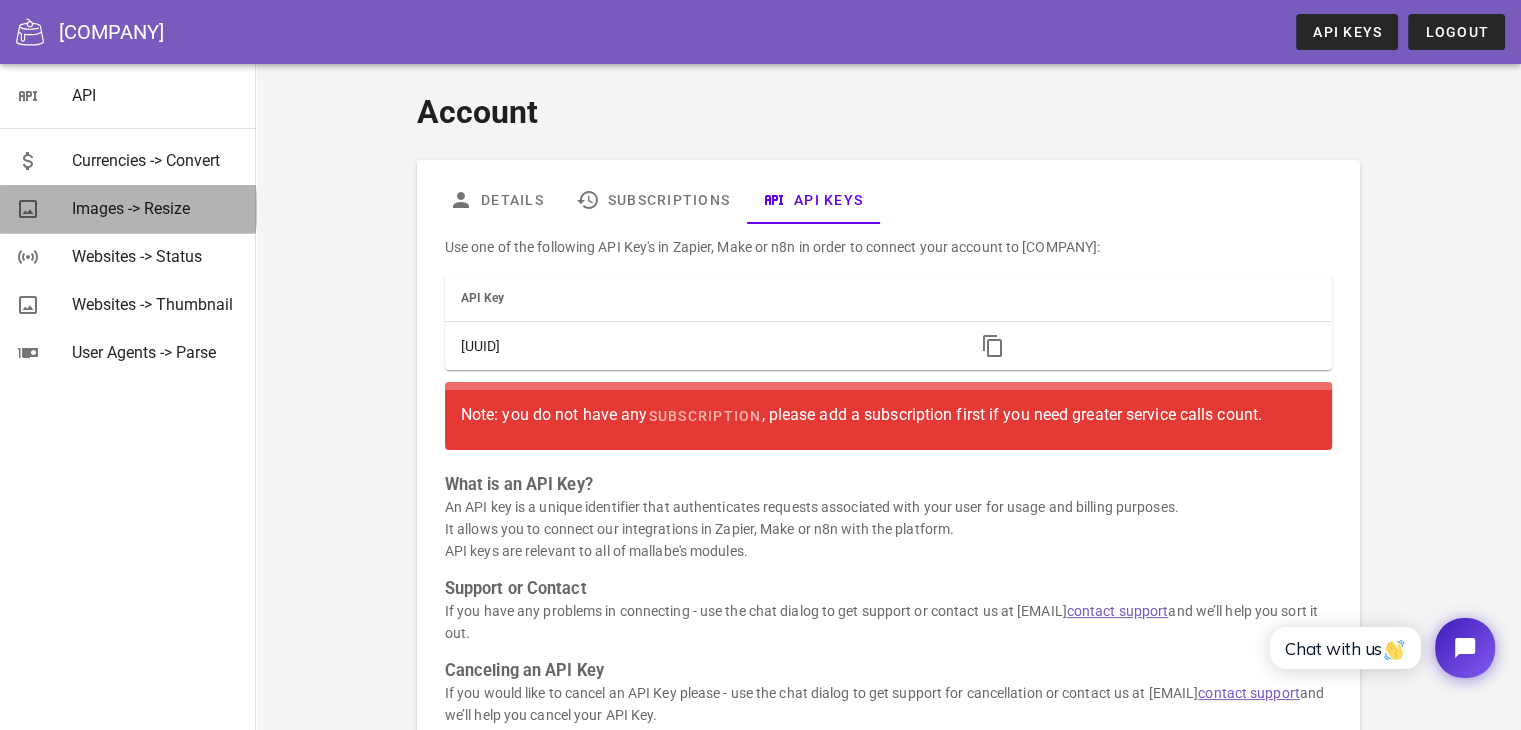 click on "Images -> Resize" at bounding box center (156, 208) 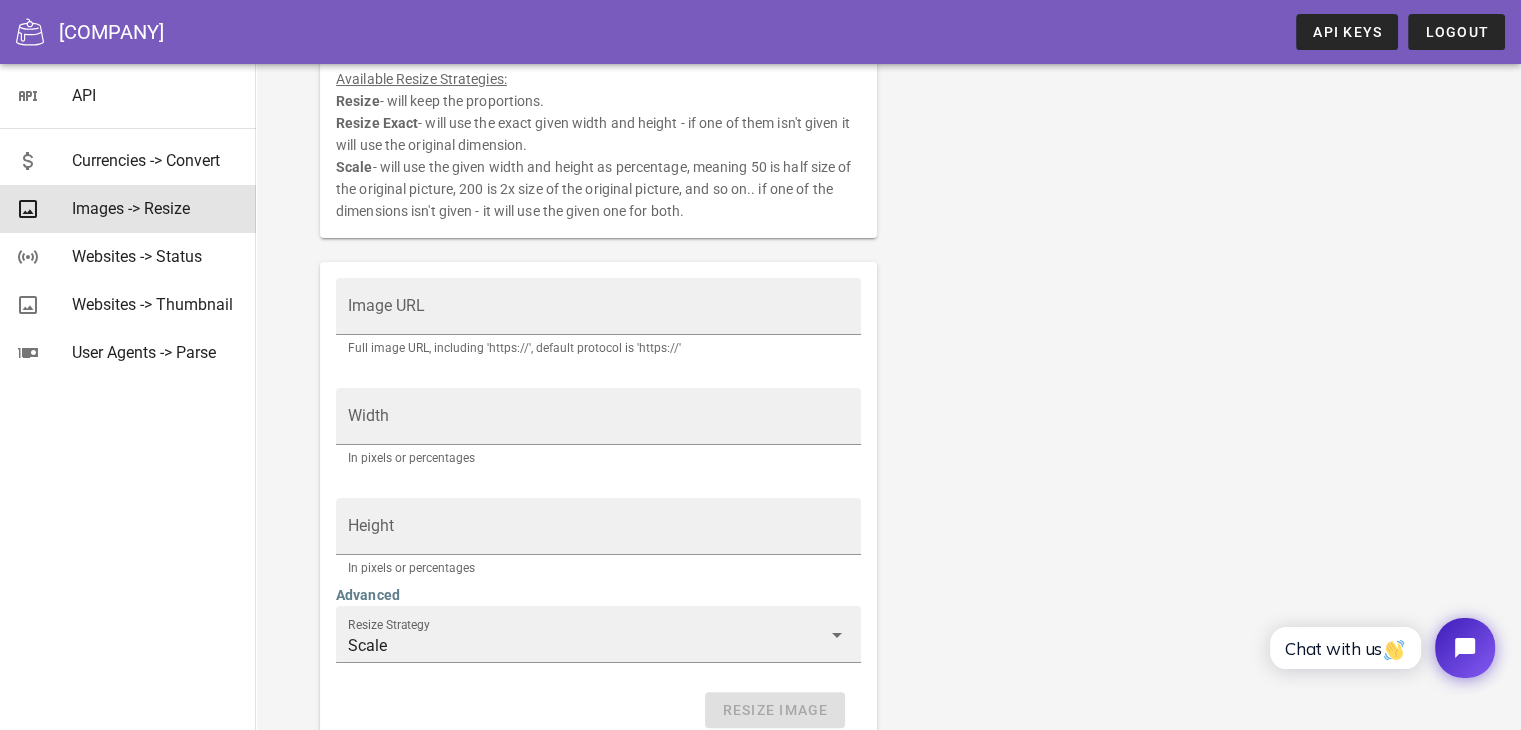 scroll, scrollTop: 0, scrollLeft: 0, axis: both 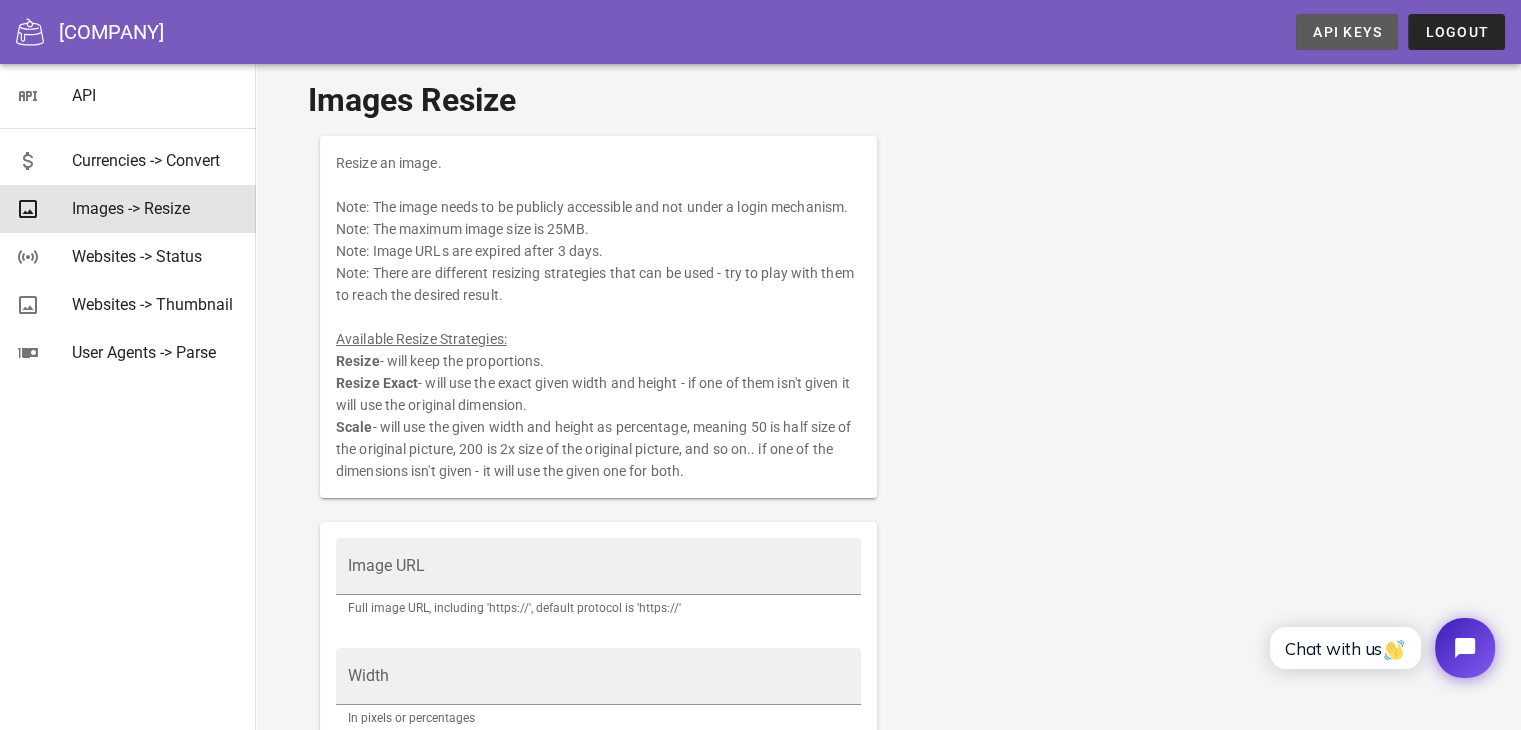 click on "API Keys" at bounding box center (1347, 32) 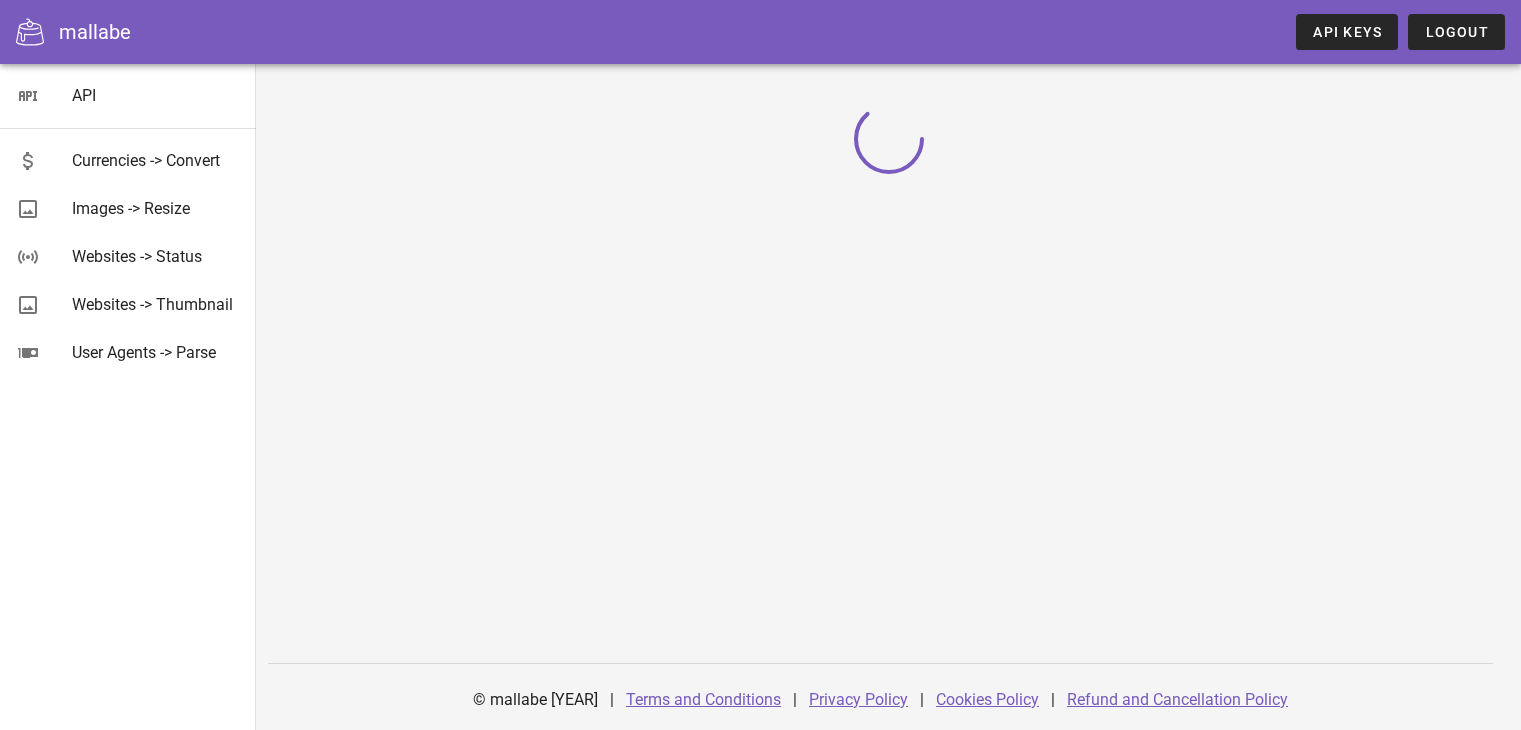 scroll, scrollTop: 0, scrollLeft: 0, axis: both 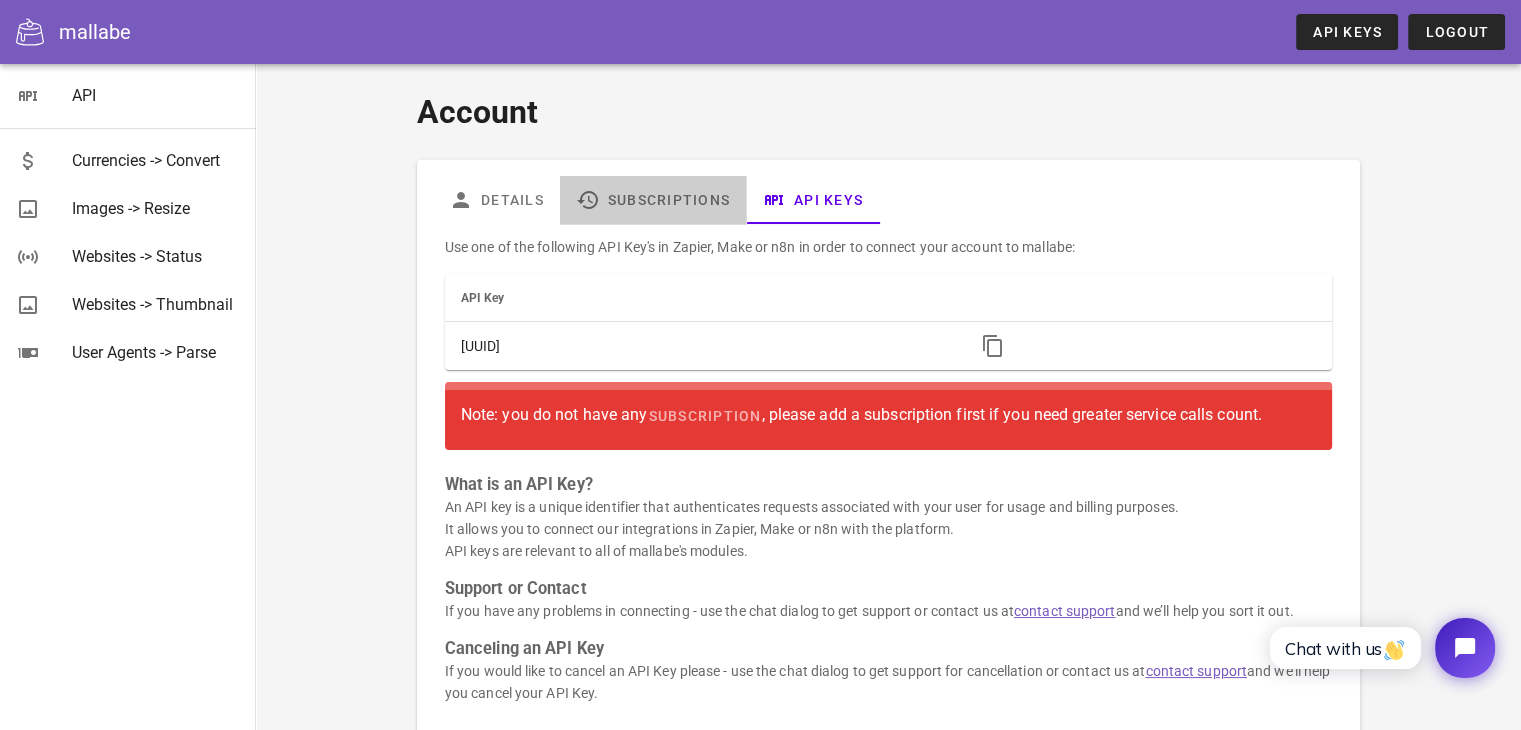 click on "Subscriptions" at bounding box center [653, 200] 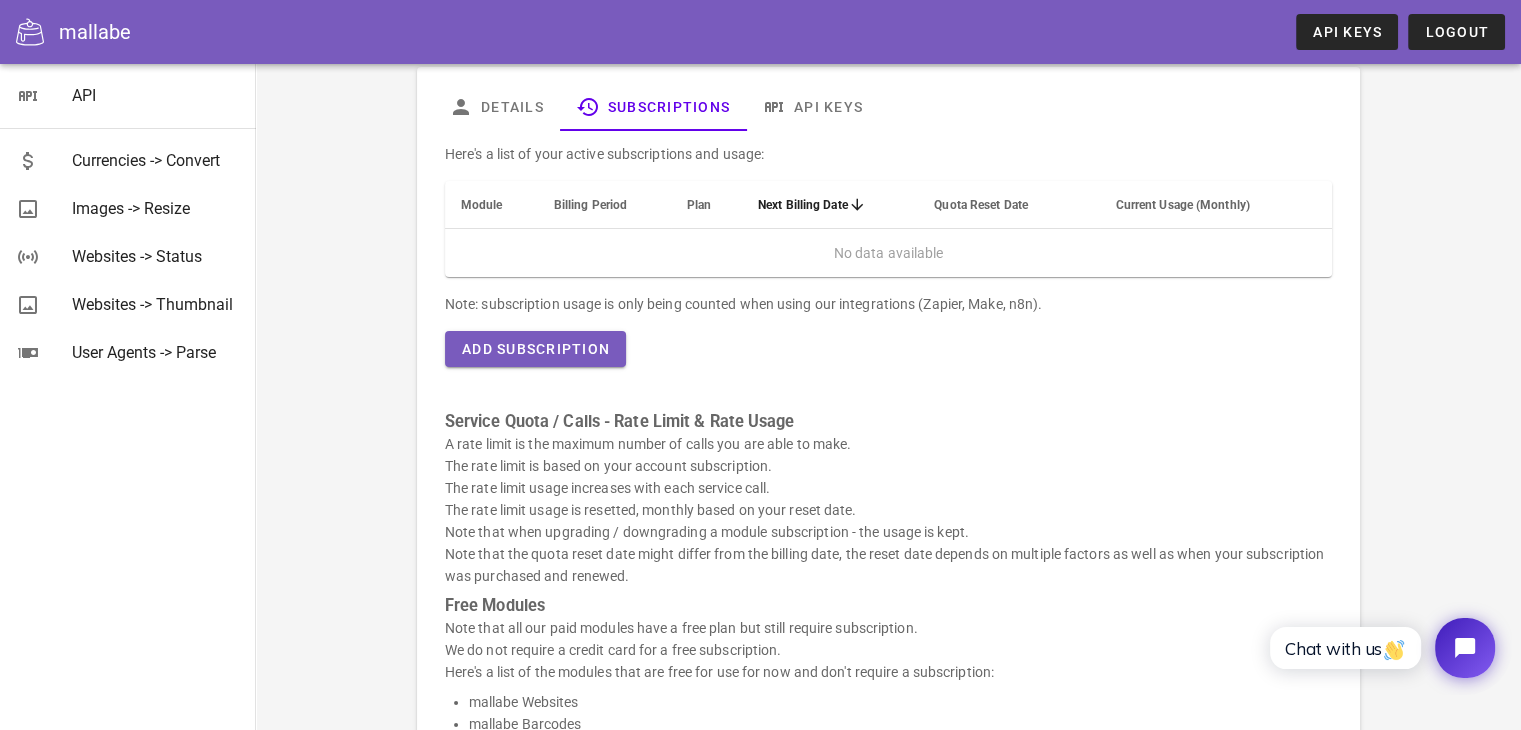 scroll, scrollTop: 48, scrollLeft: 0, axis: vertical 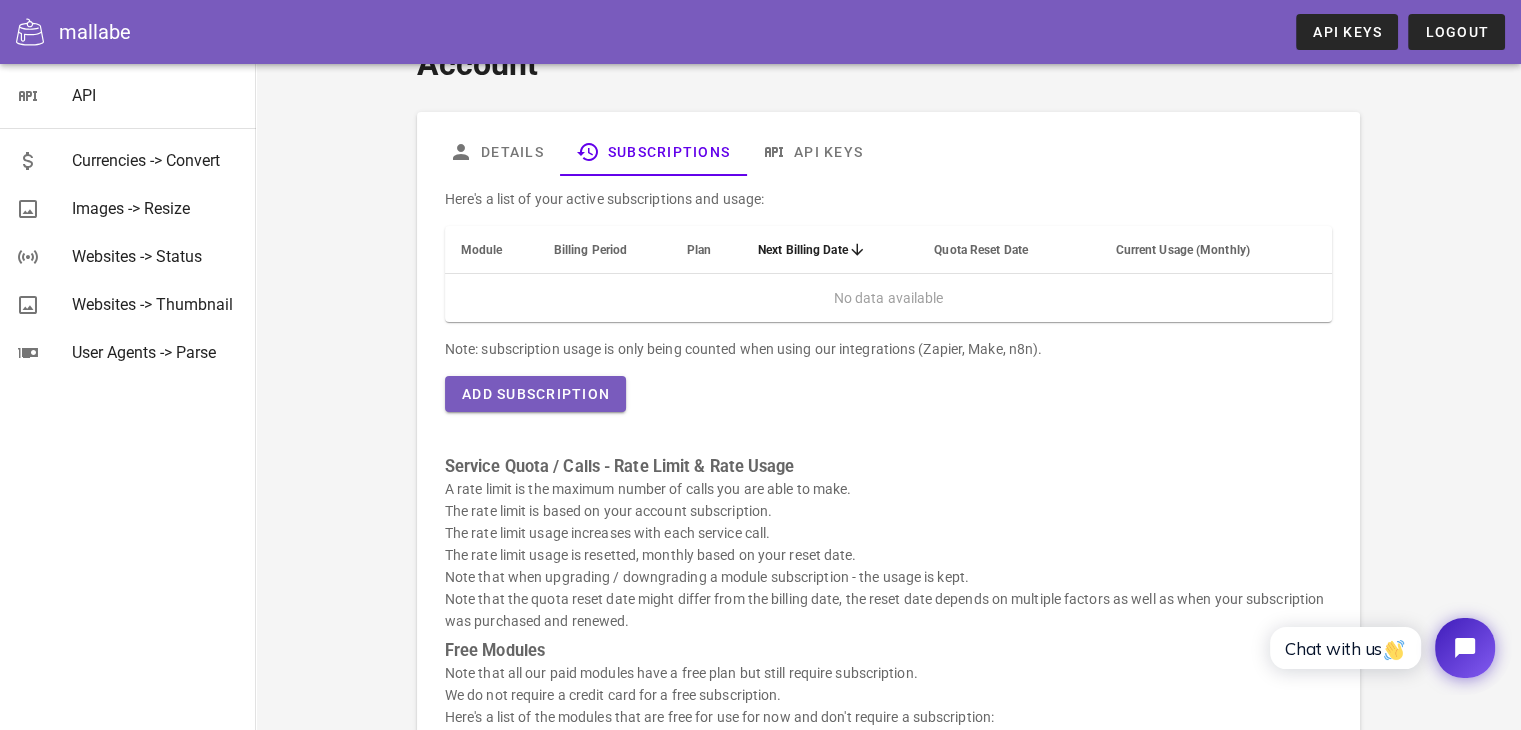 click on "Plan" at bounding box center (699, 250) 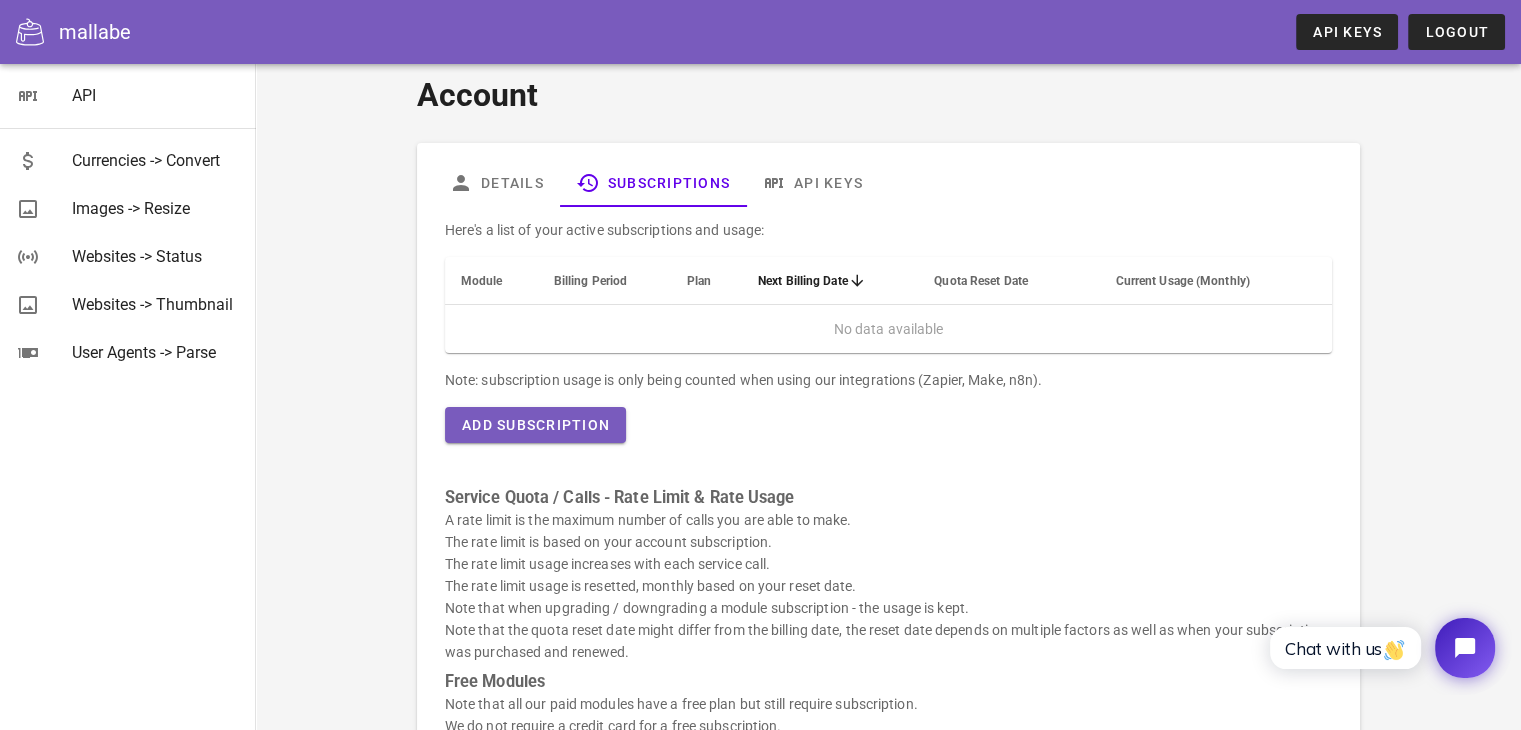 scroll, scrollTop: 0, scrollLeft: 0, axis: both 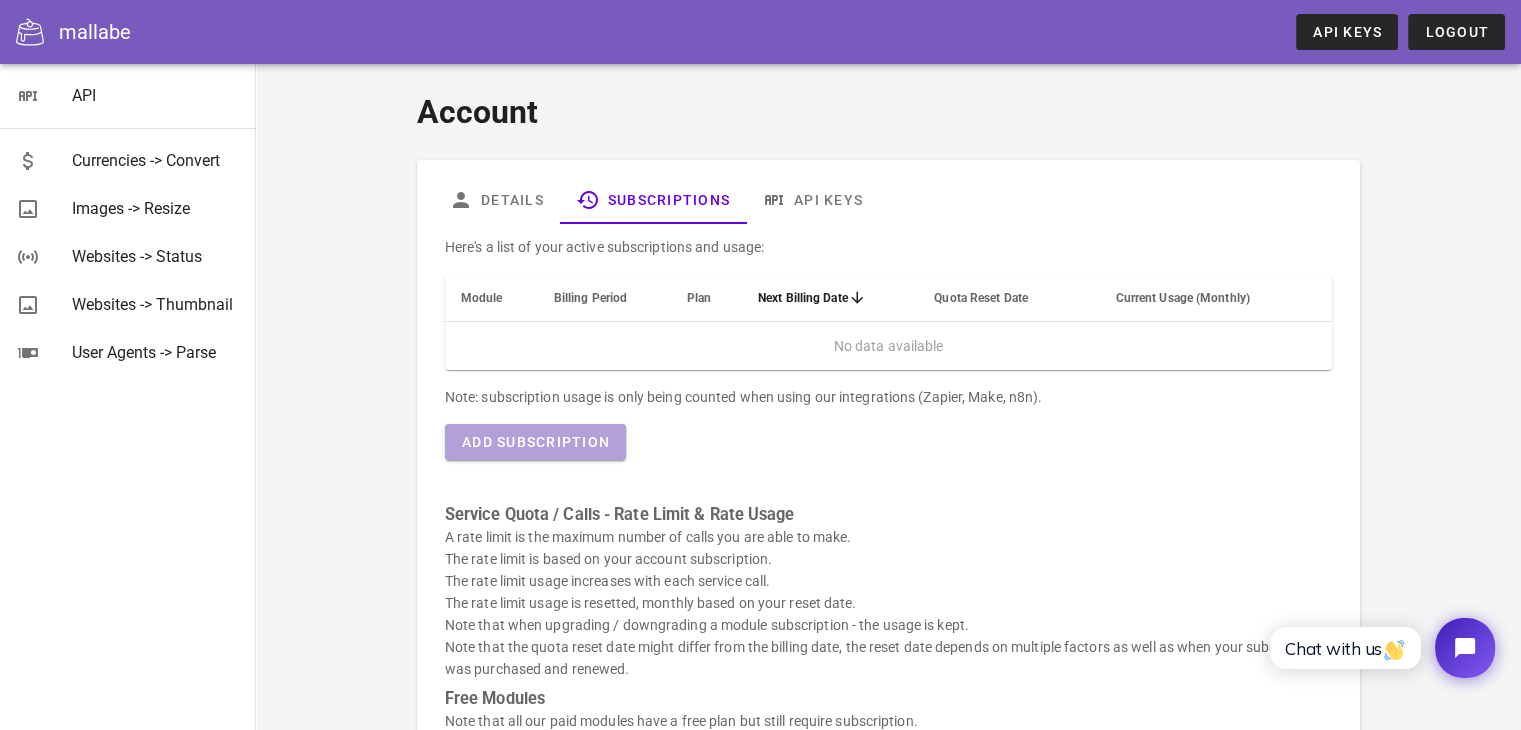 click on "Add Subscription" at bounding box center (535, 442) 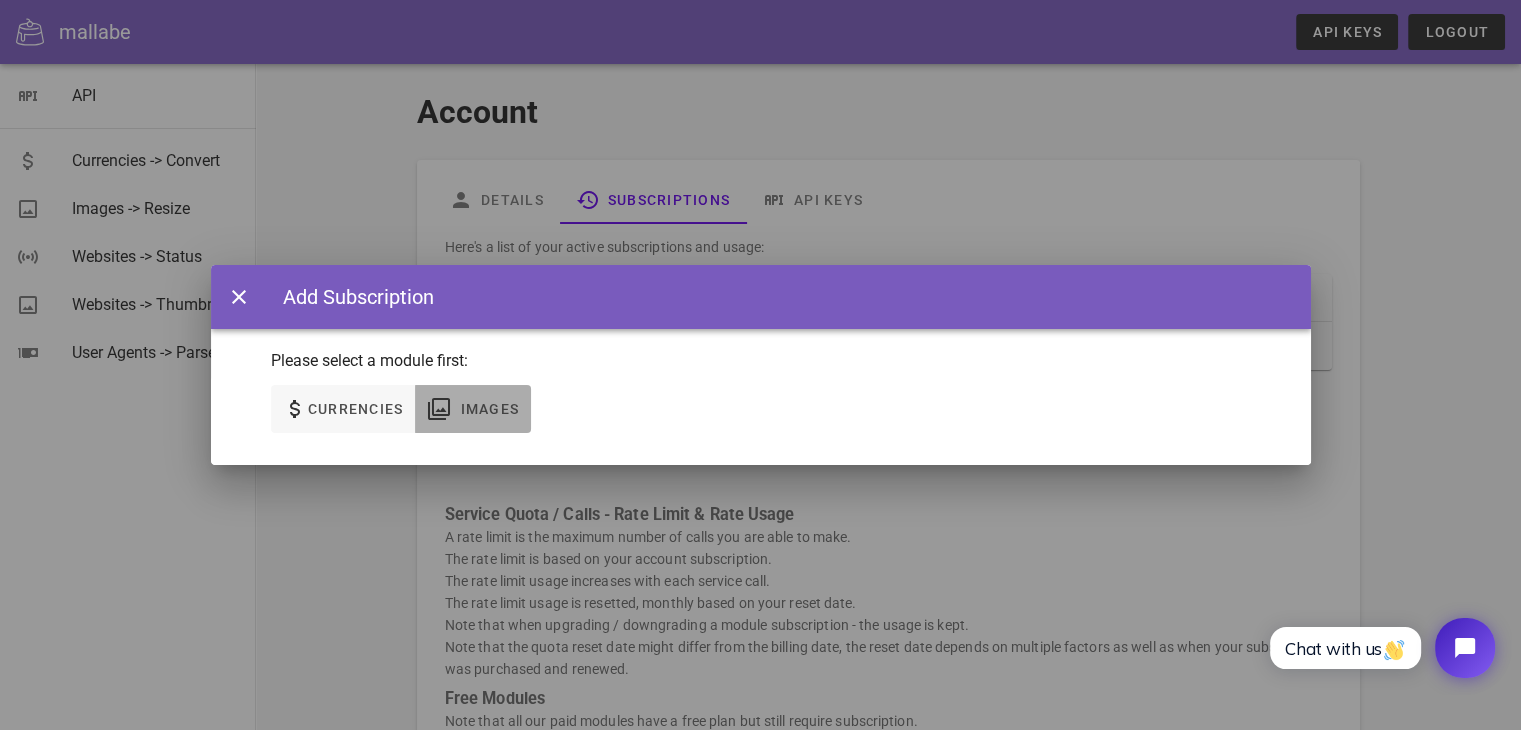 click on "Images" at bounding box center [489, 409] 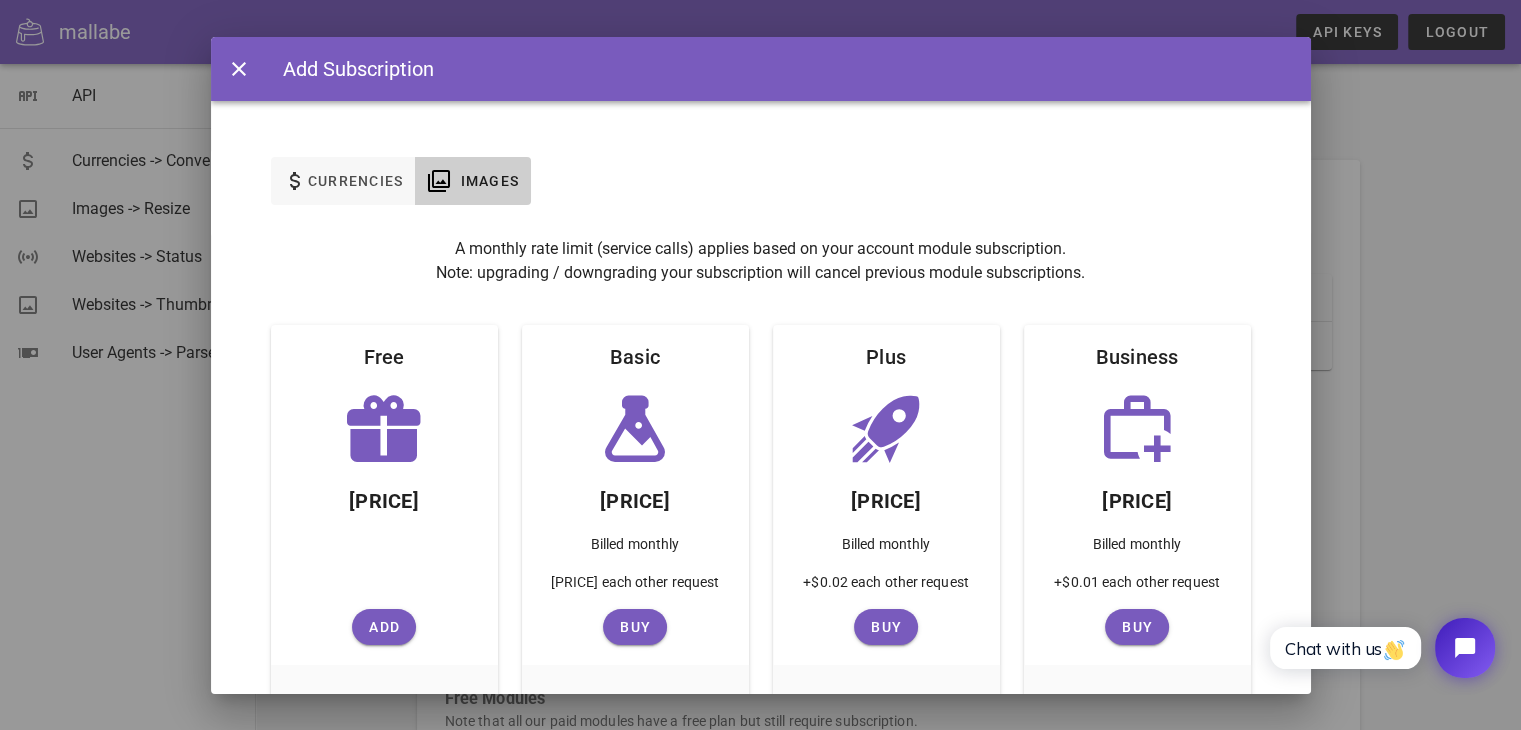 click at bounding box center [384, 429] 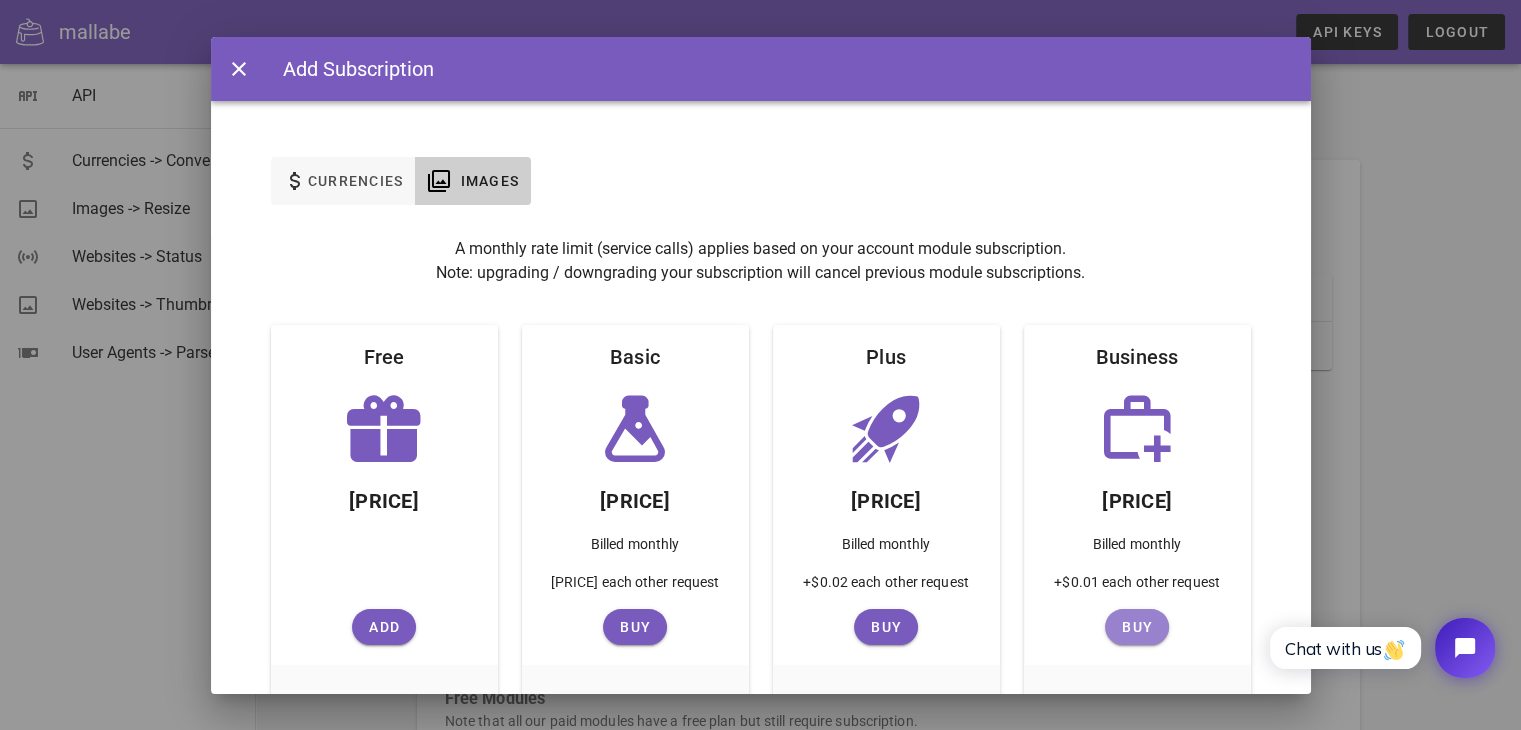 click on "Buy" at bounding box center [384, 627] 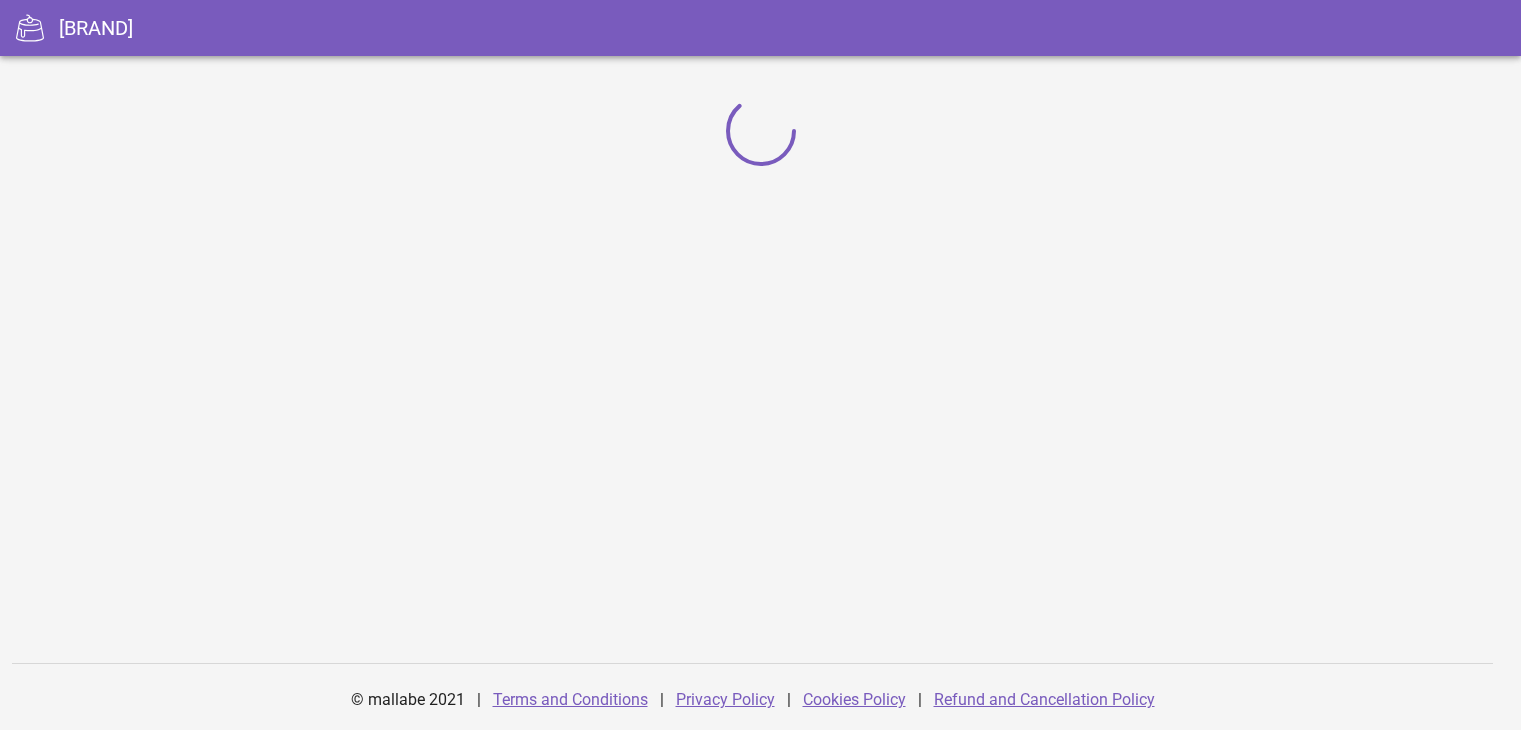 scroll, scrollTop: 0, scrollLeft: 0, axis: both 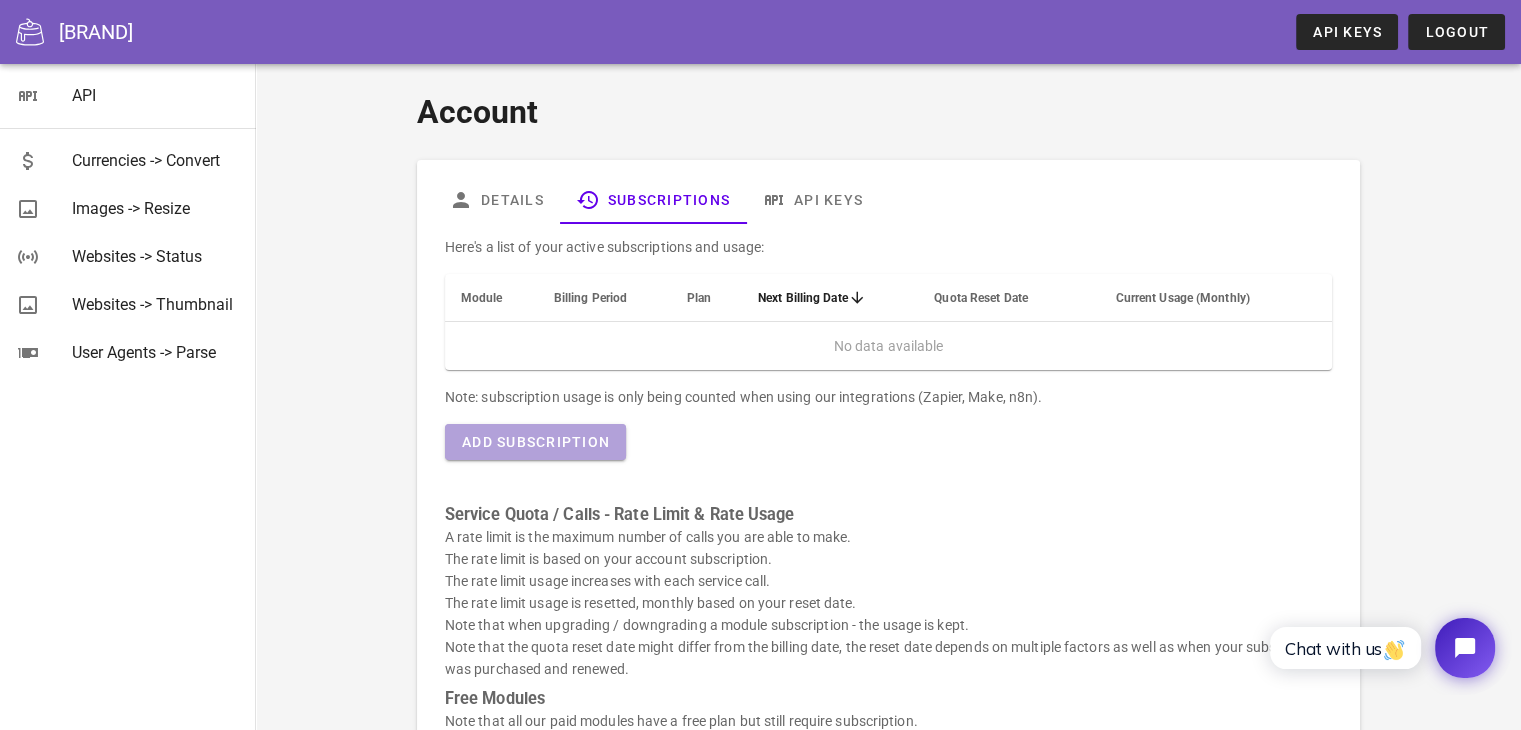 click on "Add Subscription" at bounding box center (535, 442) 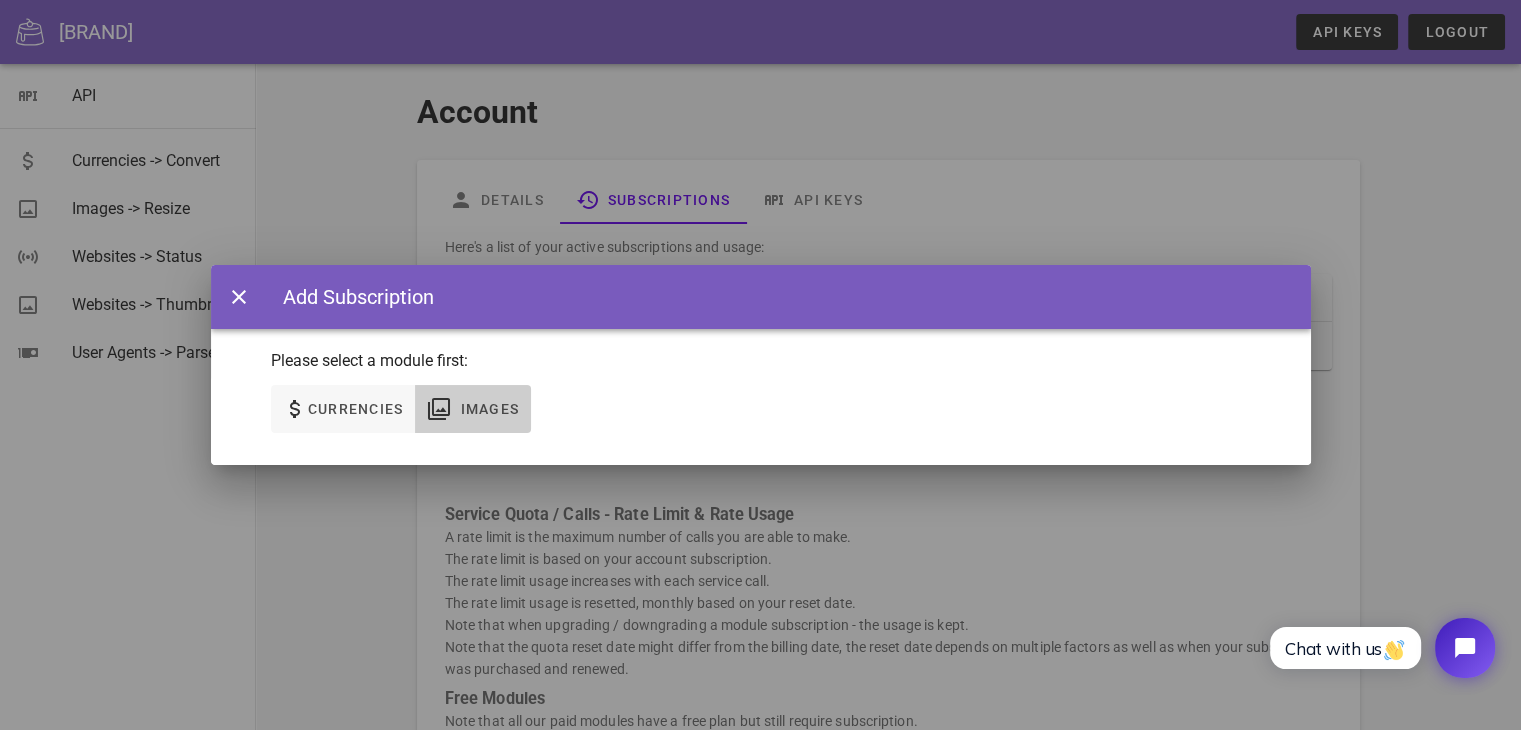 click on "Images" at bounding box center (489, 409) 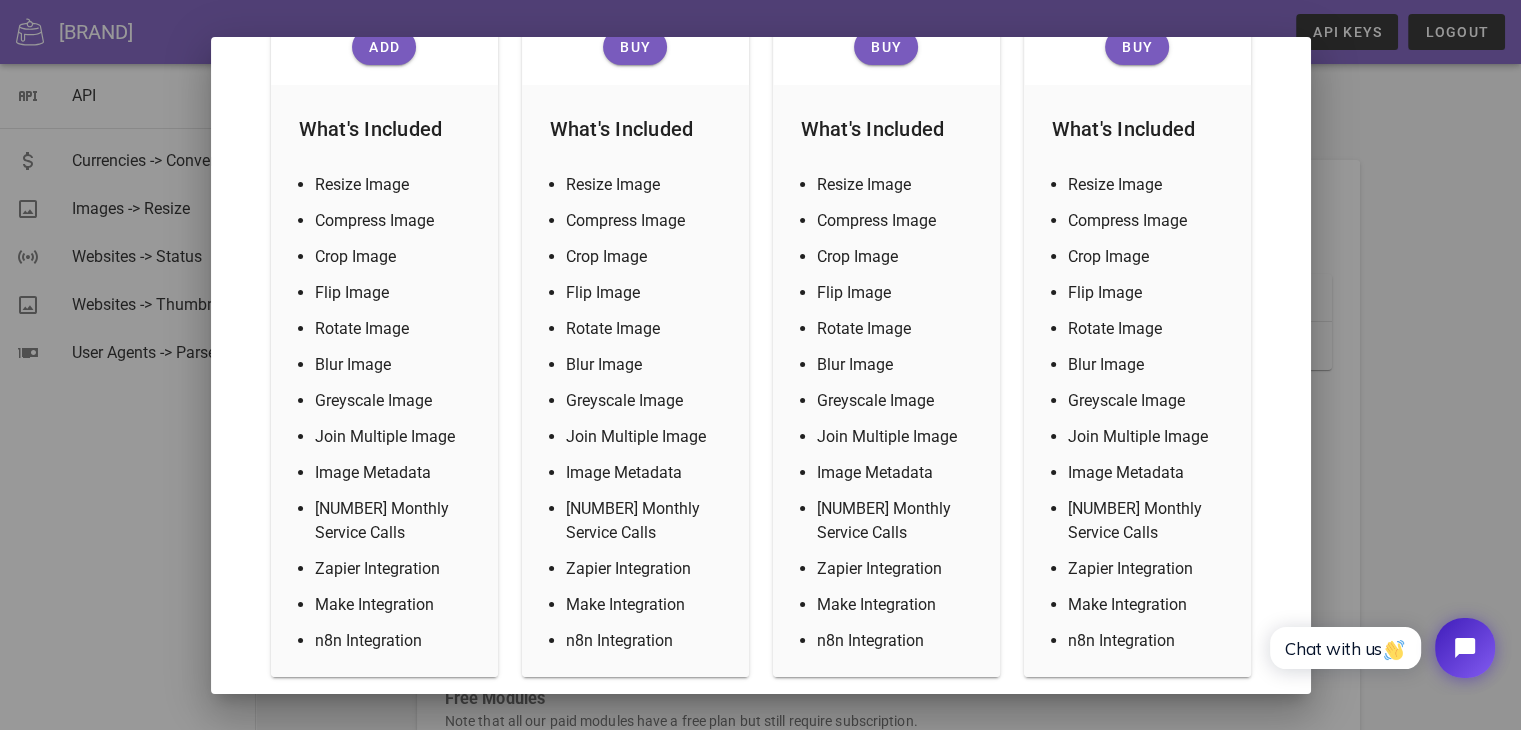 scroll, scrollTop: 679, scrollLeft: 0, axis: vertical 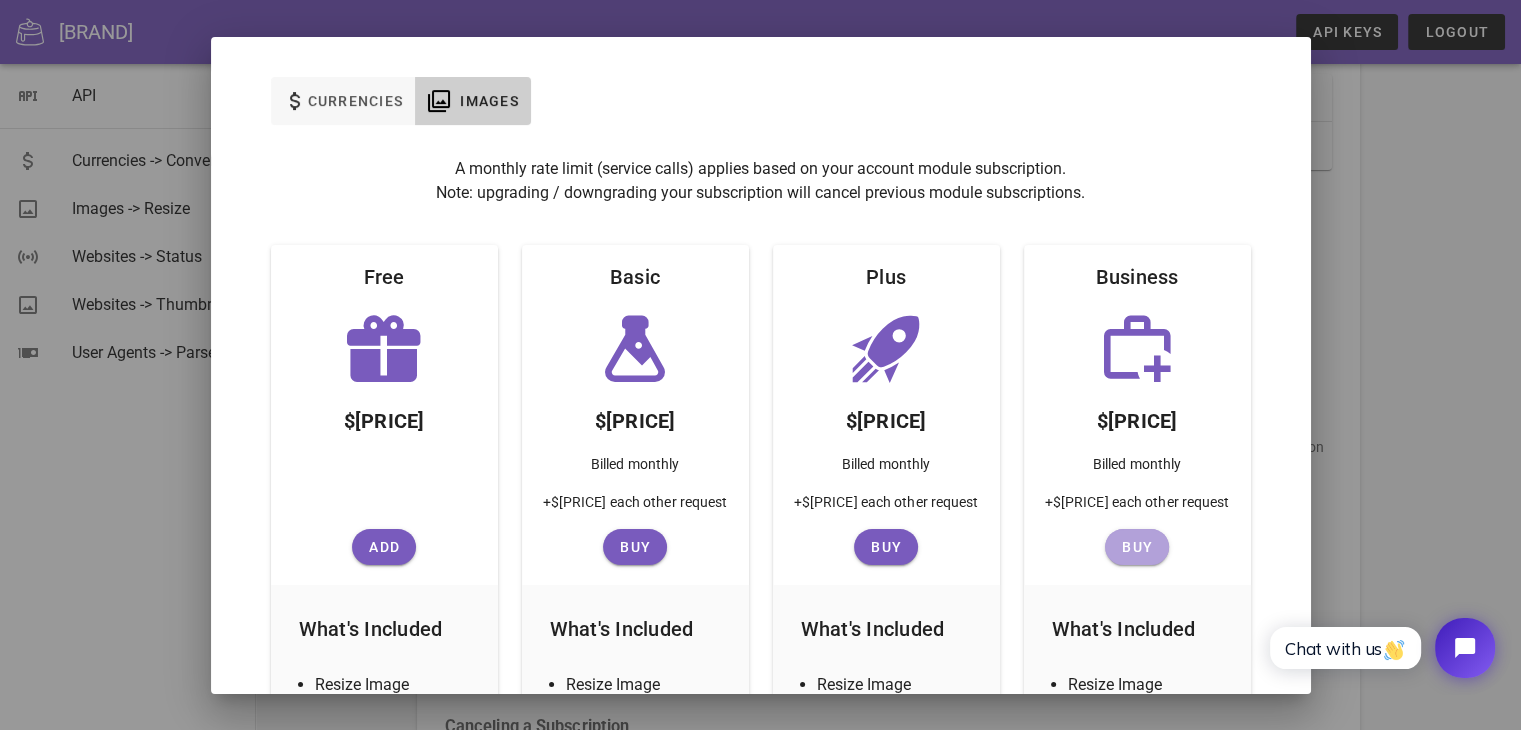 click on "Buy" at bounding box center [384, 547] 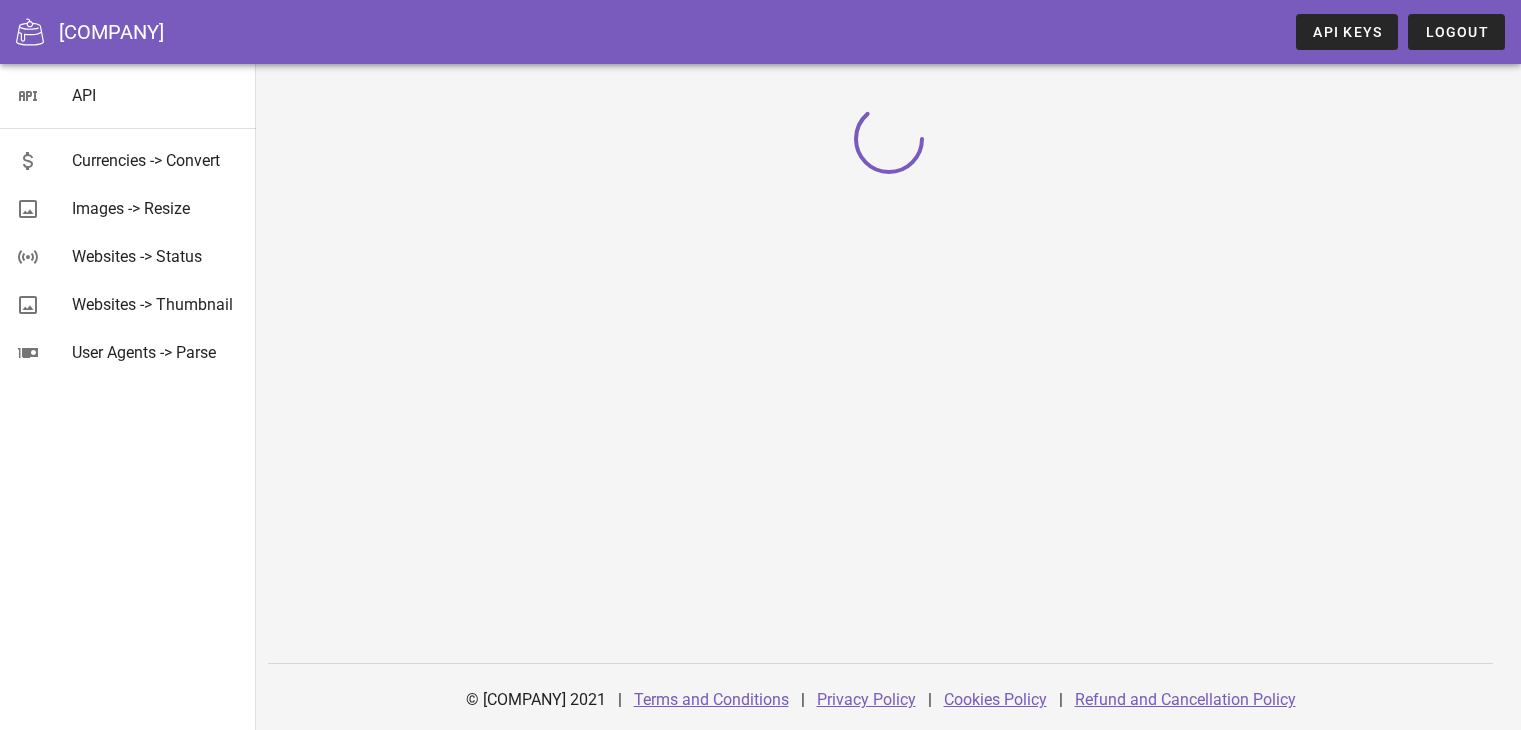 scroll, scrollTop: 0, scrollLeft: 0, axis: both 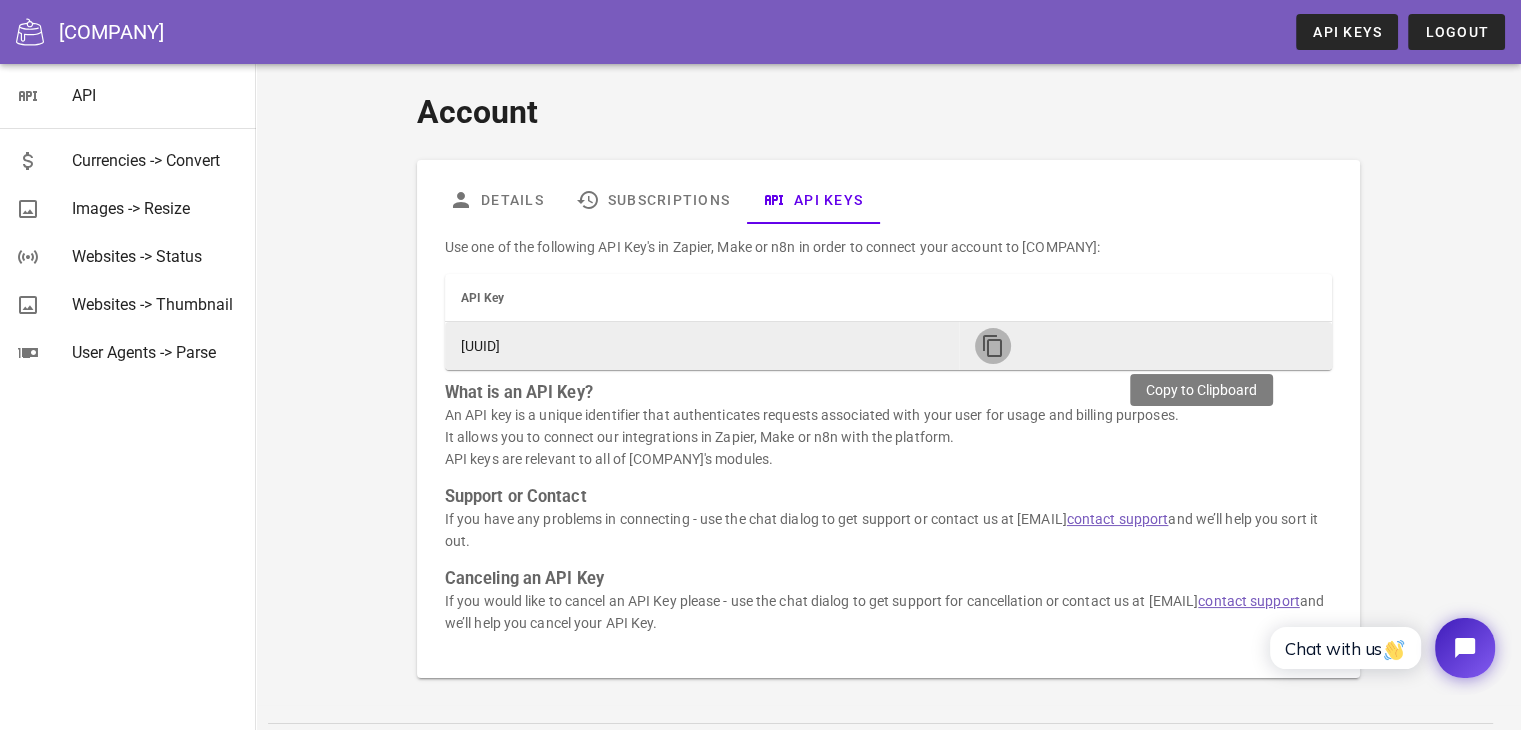 click at bounding box center (993, 346) 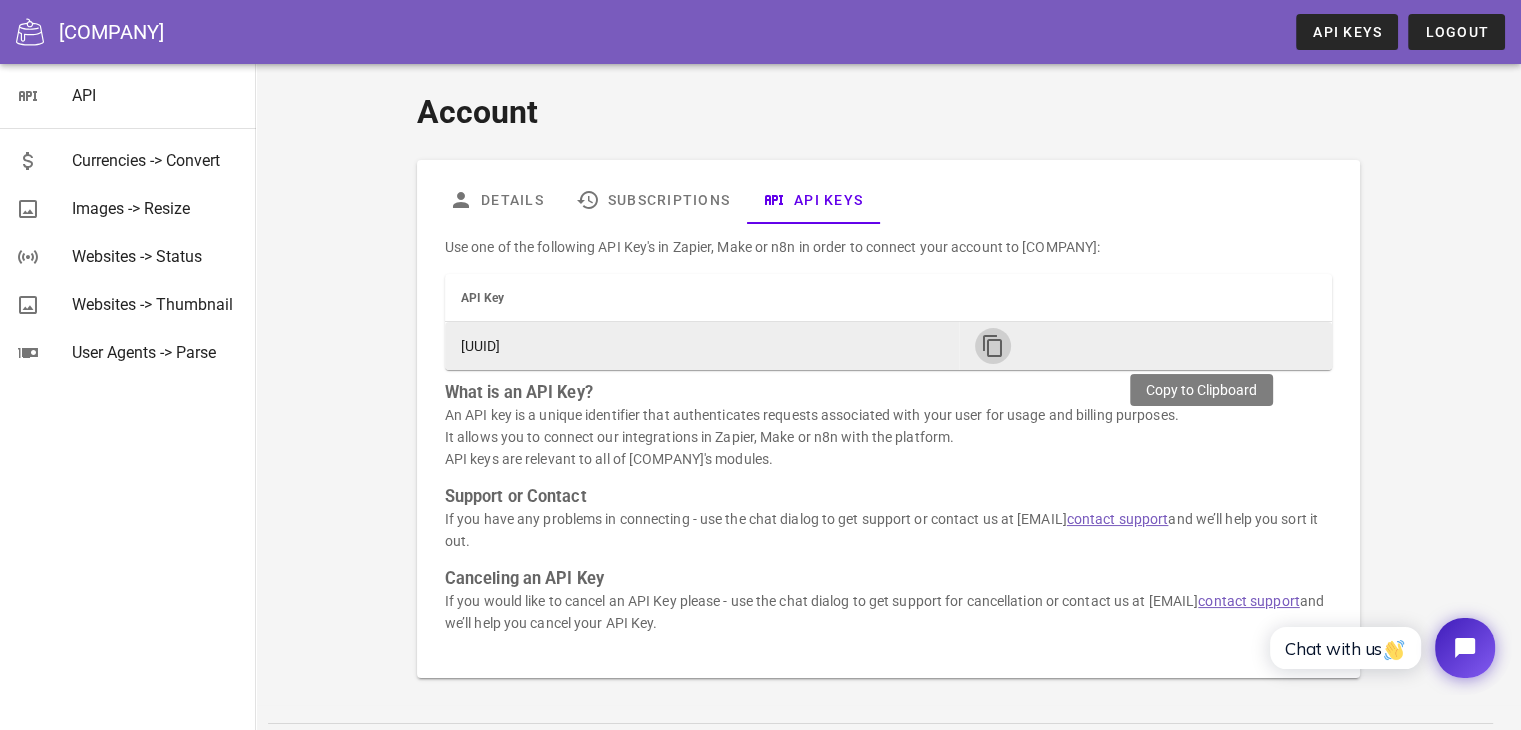 click at bounding box center (993, 346) 